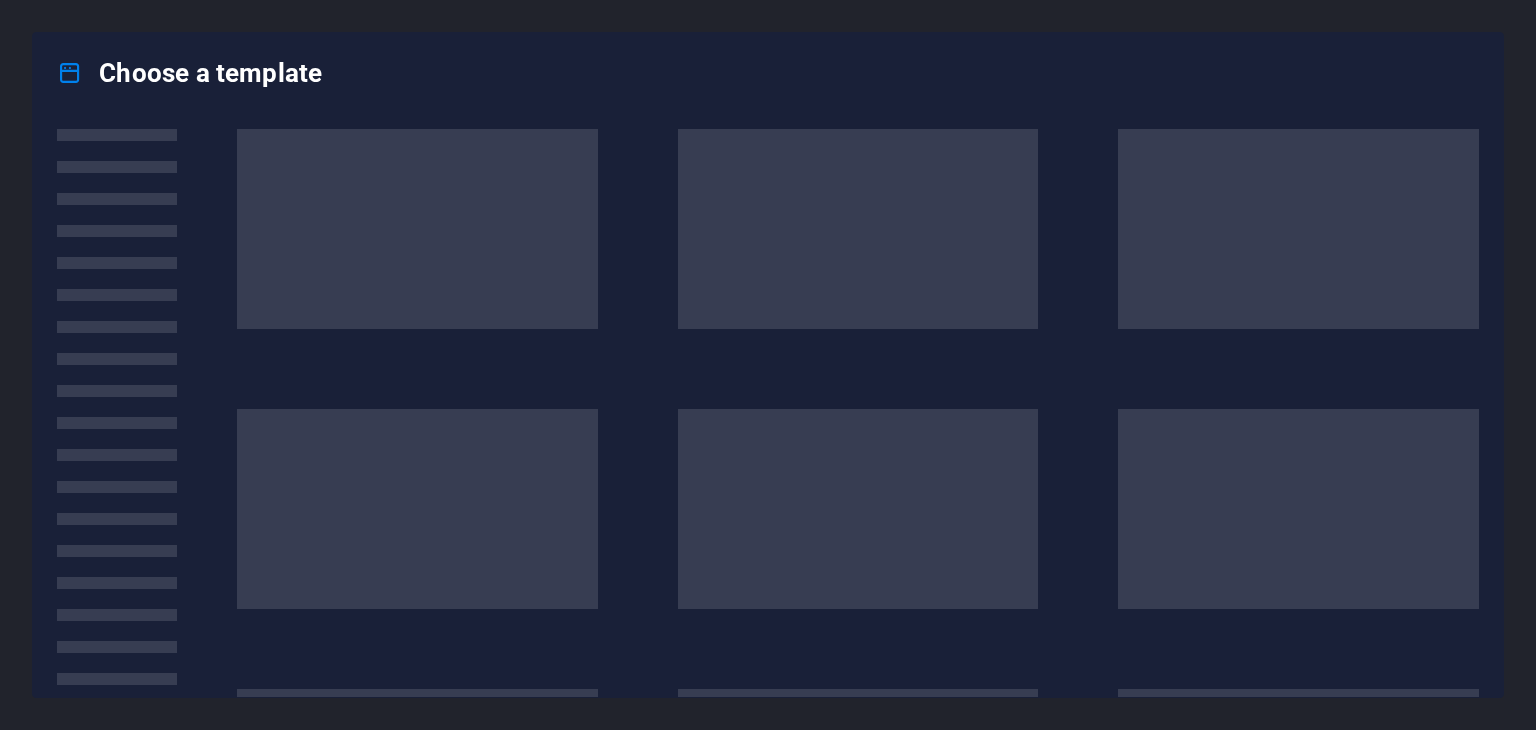 scroll, scrollTop: 0, scrollLeft: 0, axis: both 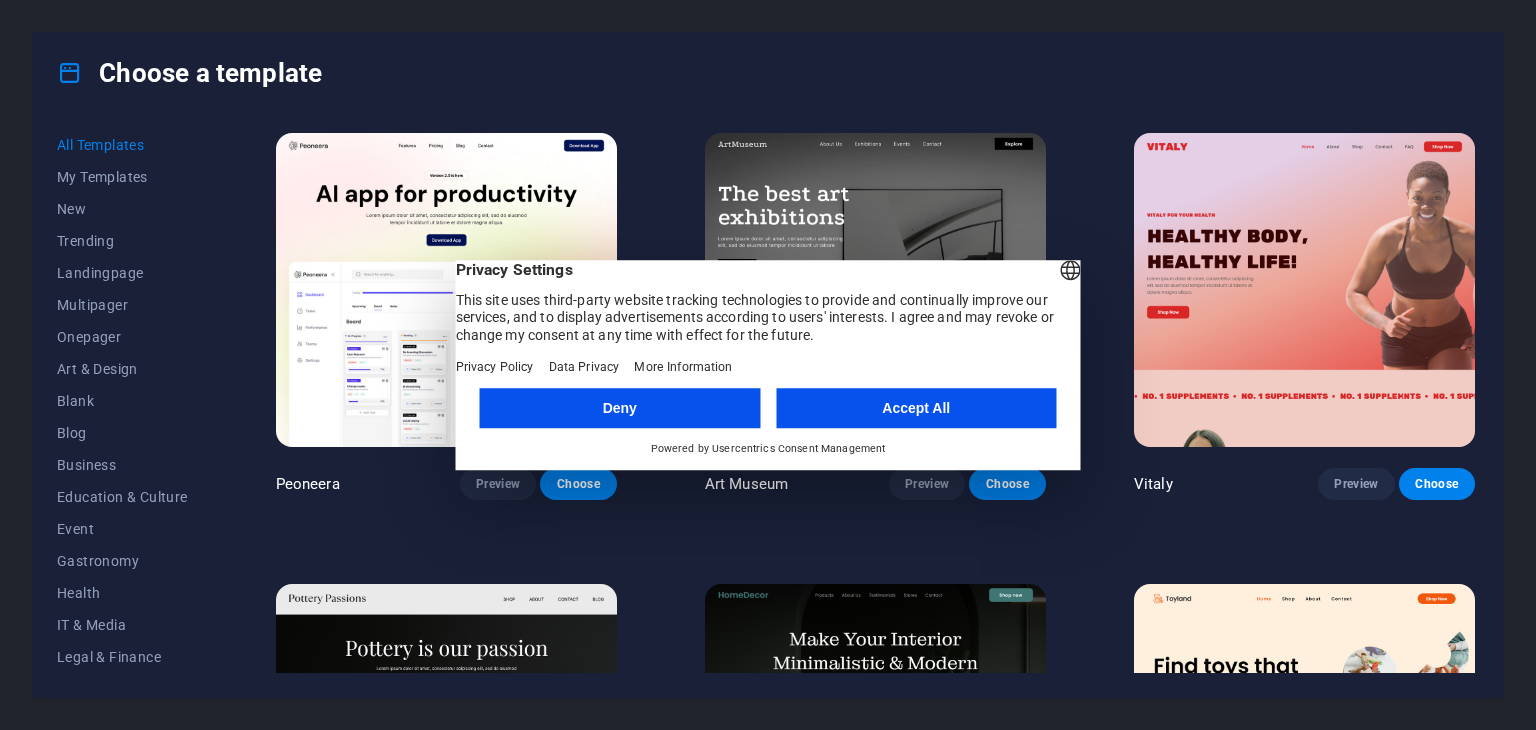 click on "Accept All" at bounding box center [916, 408] 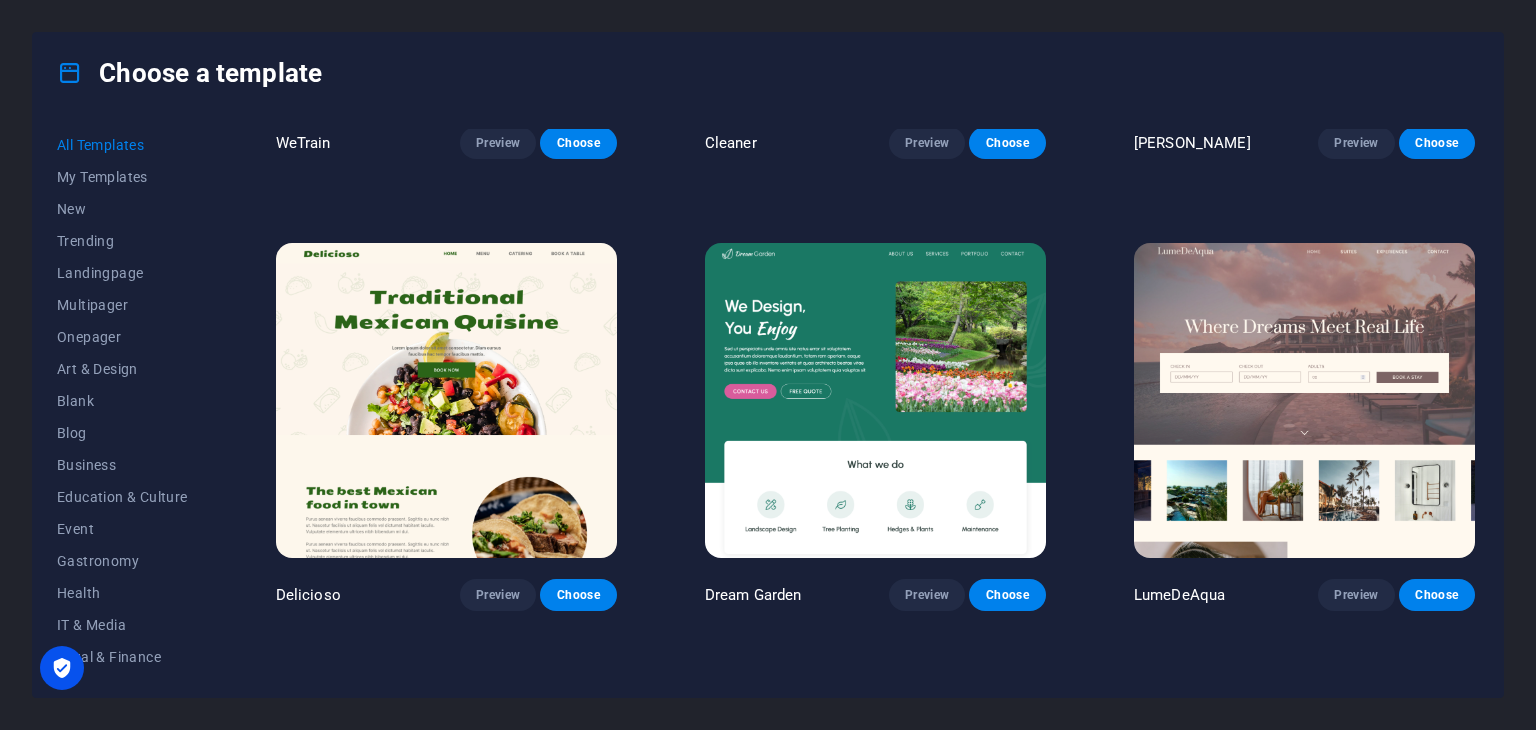 scroll, scrollTop: 4000, scrollLeft: 0, axis: vertical 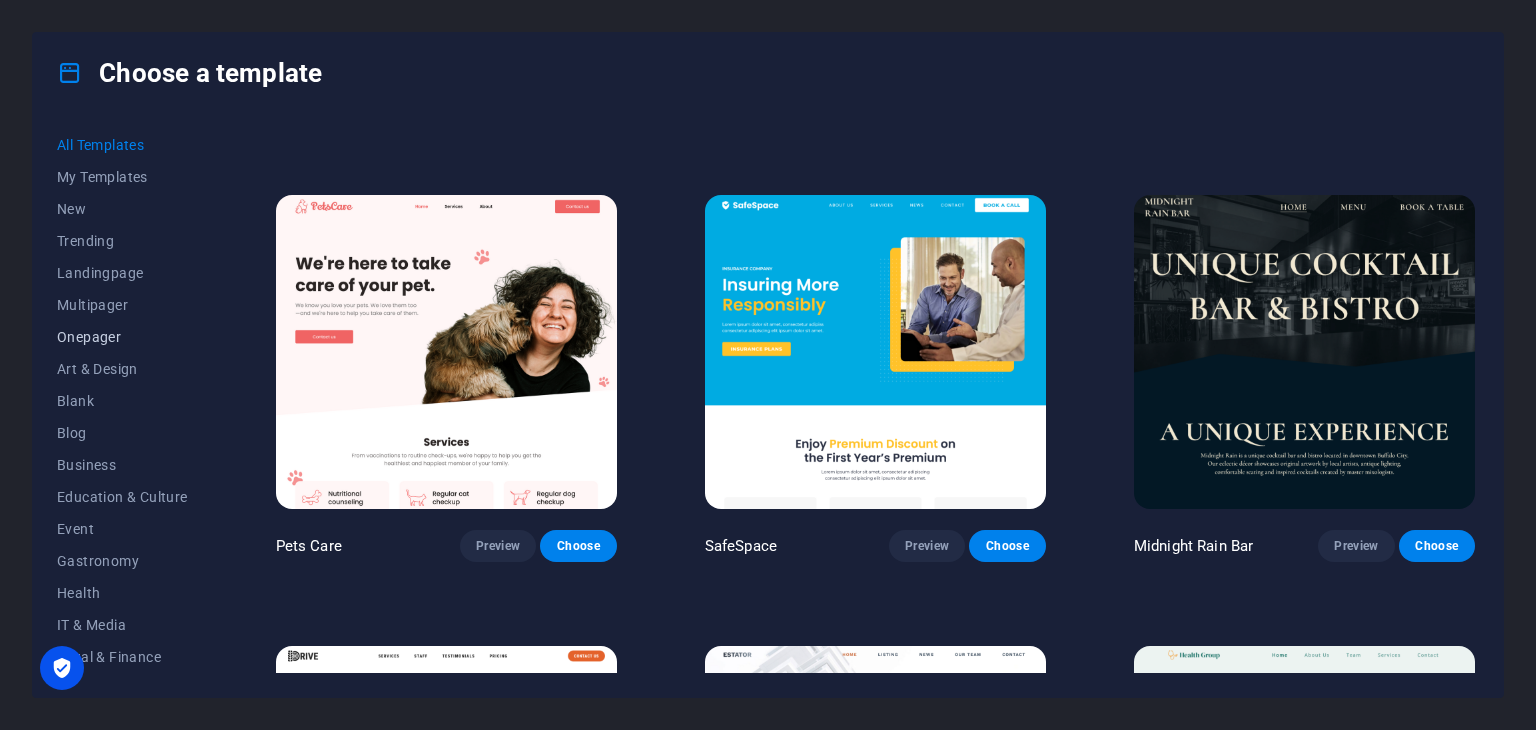 click on "Onepager" at bounding box center [122, 337] 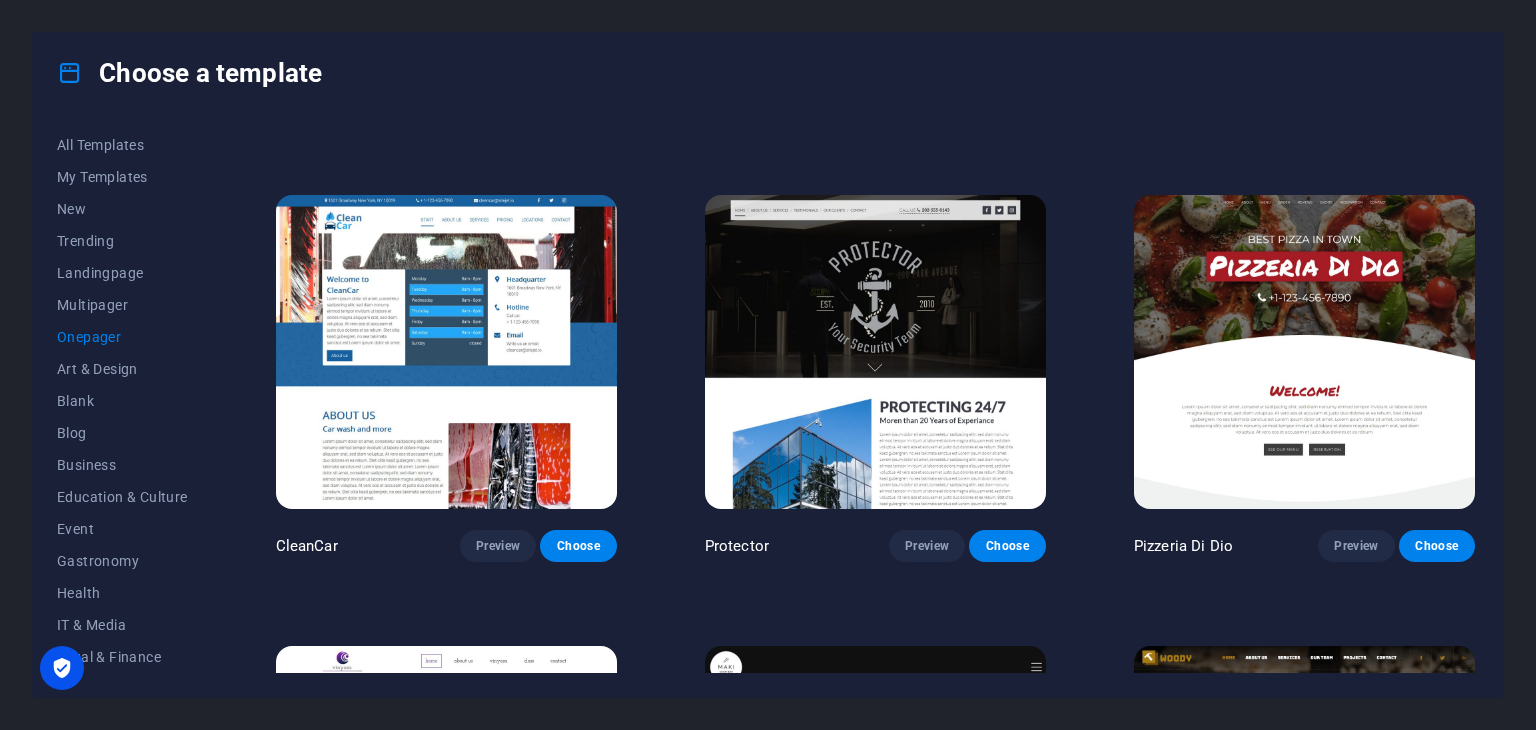 scroll, scrollTop: 1304, scrollLeft: 0, axis: vertical 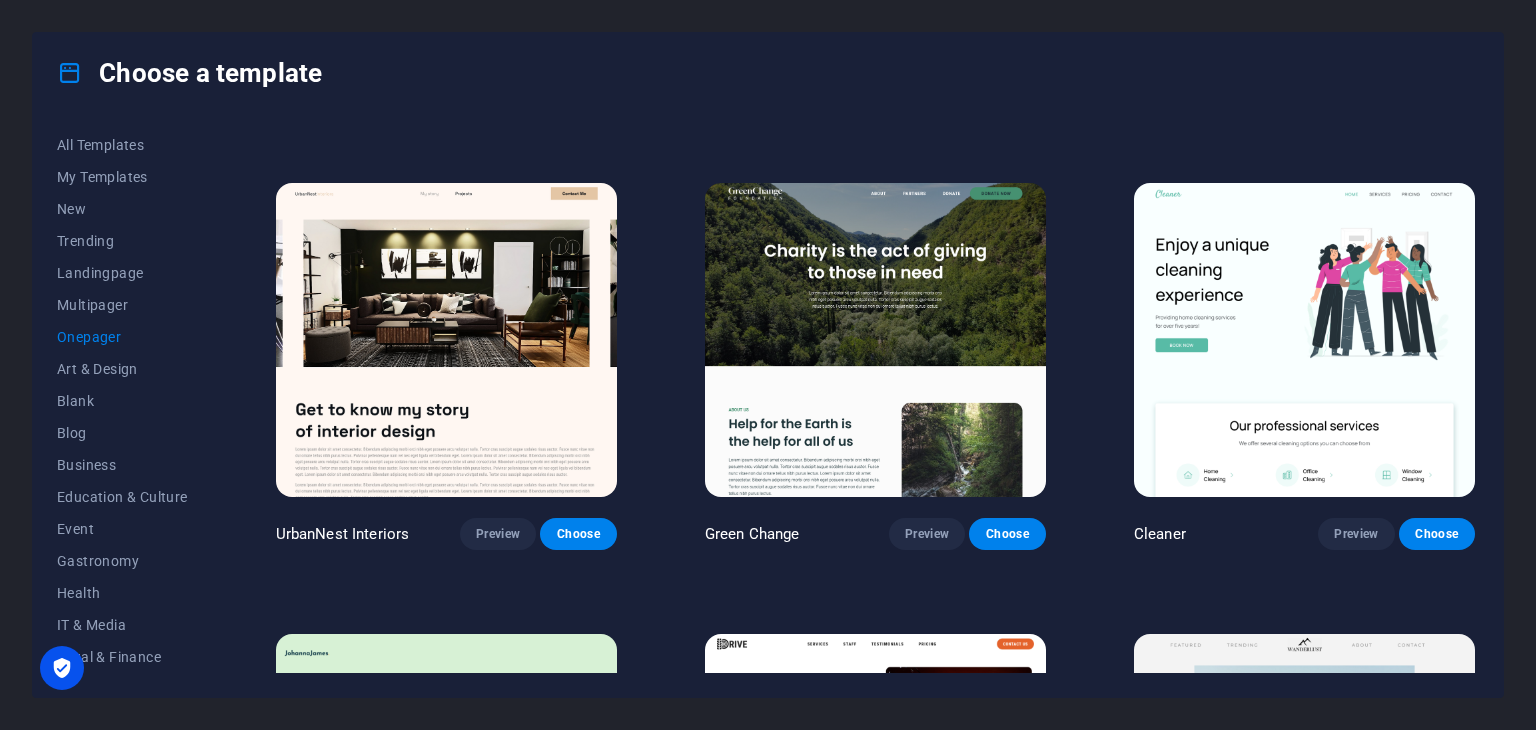 click at bounding box center [875, 340] 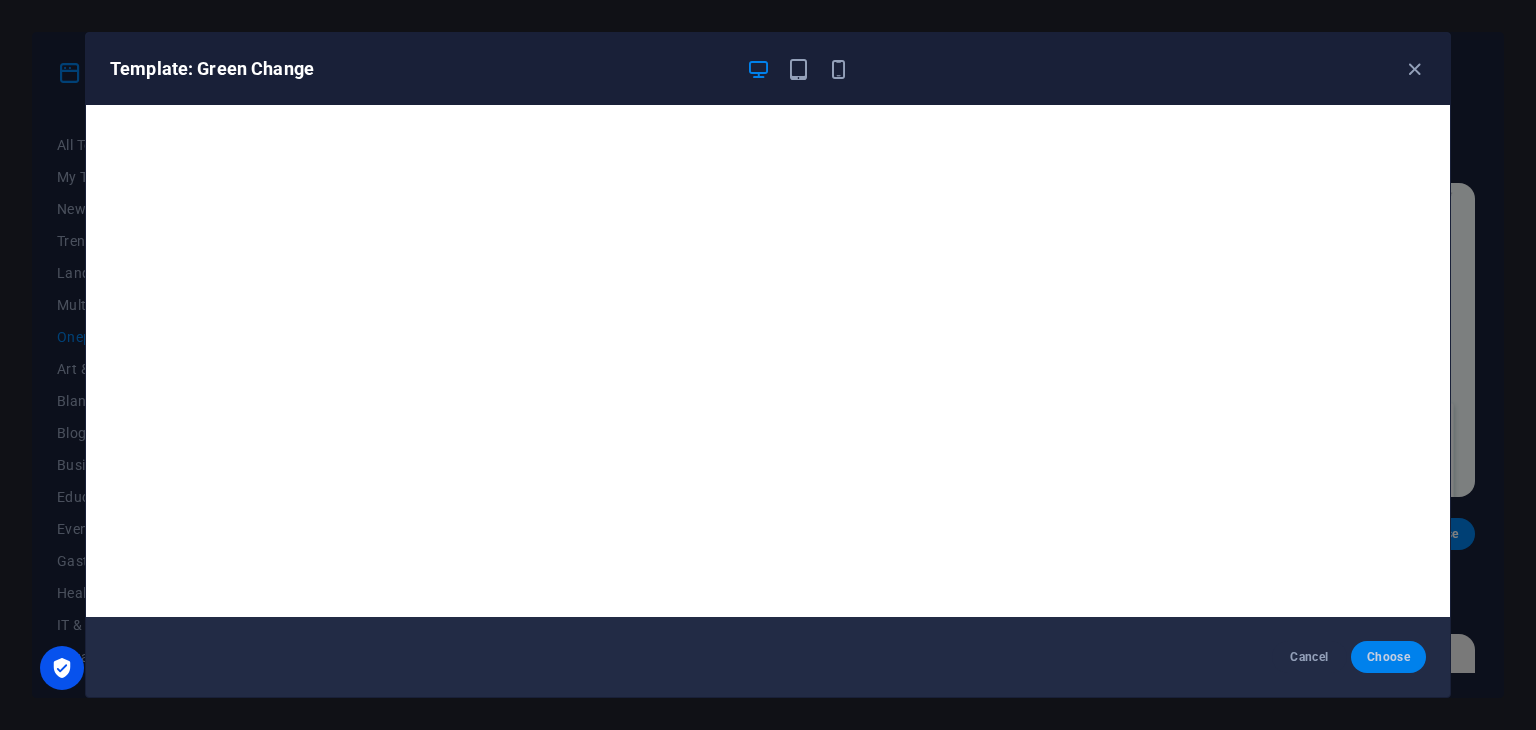 click on "Choose" at bounding box center (1388, 657) 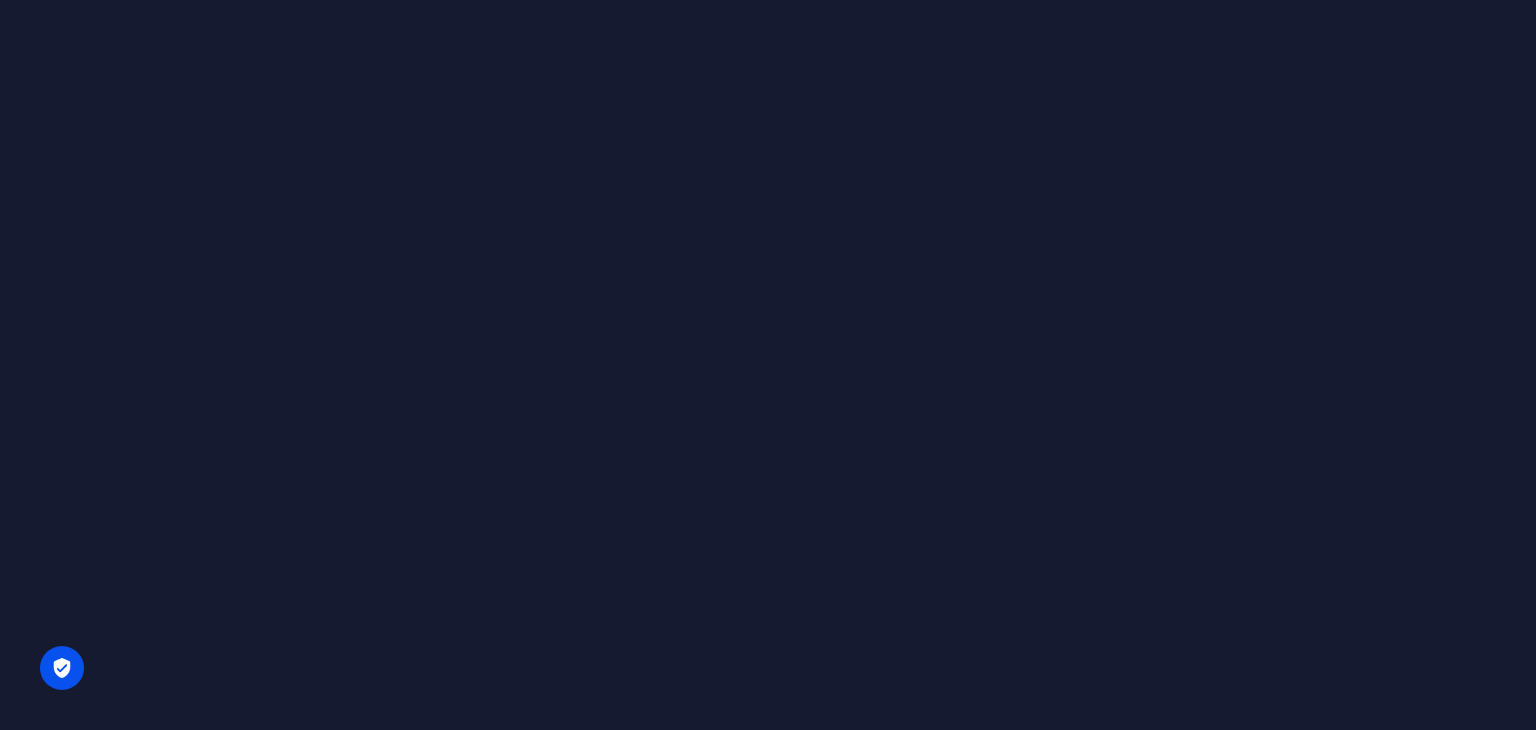 scroll, scrollTop: 0, scrollLeft: 0, axis: both 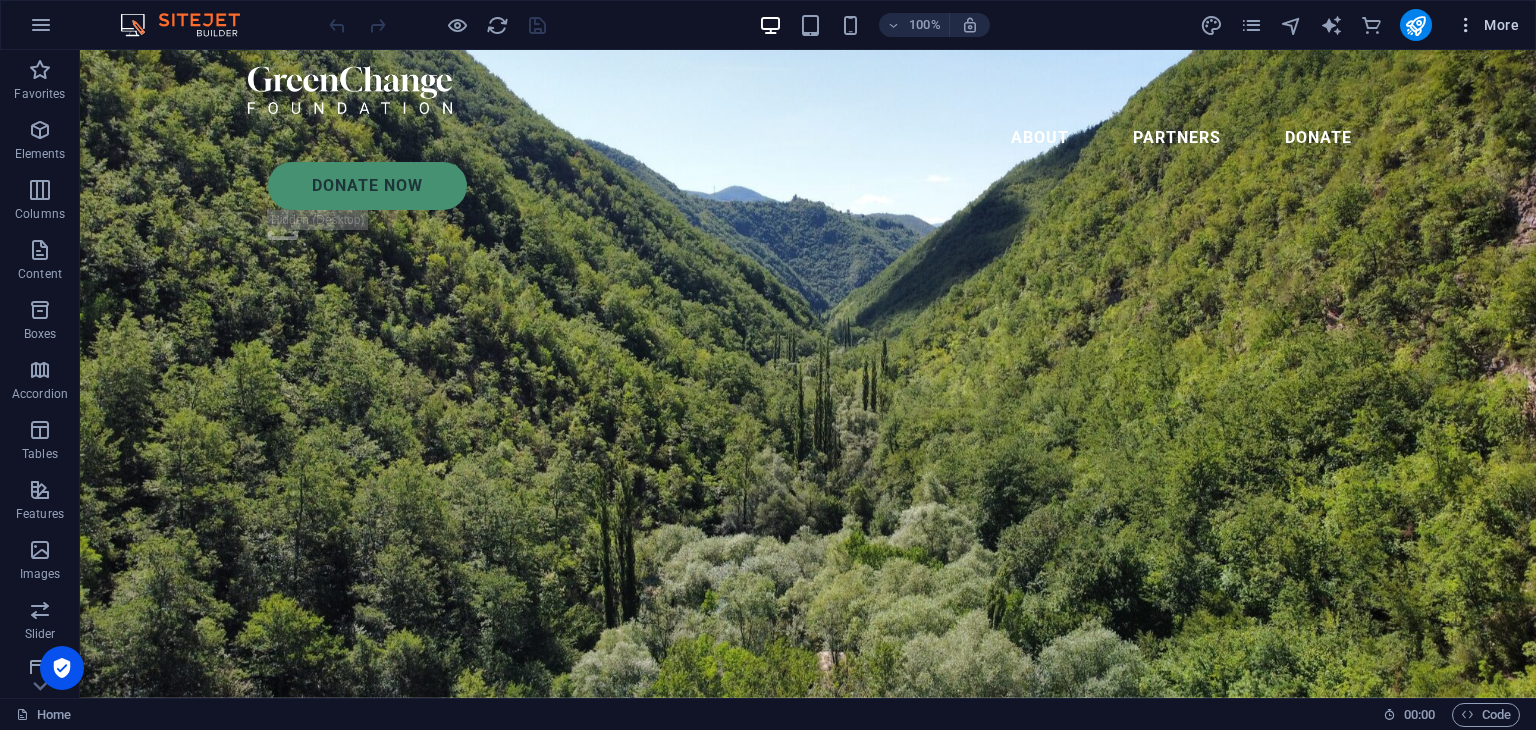 click on "More" at bounding box center (1487, 25) 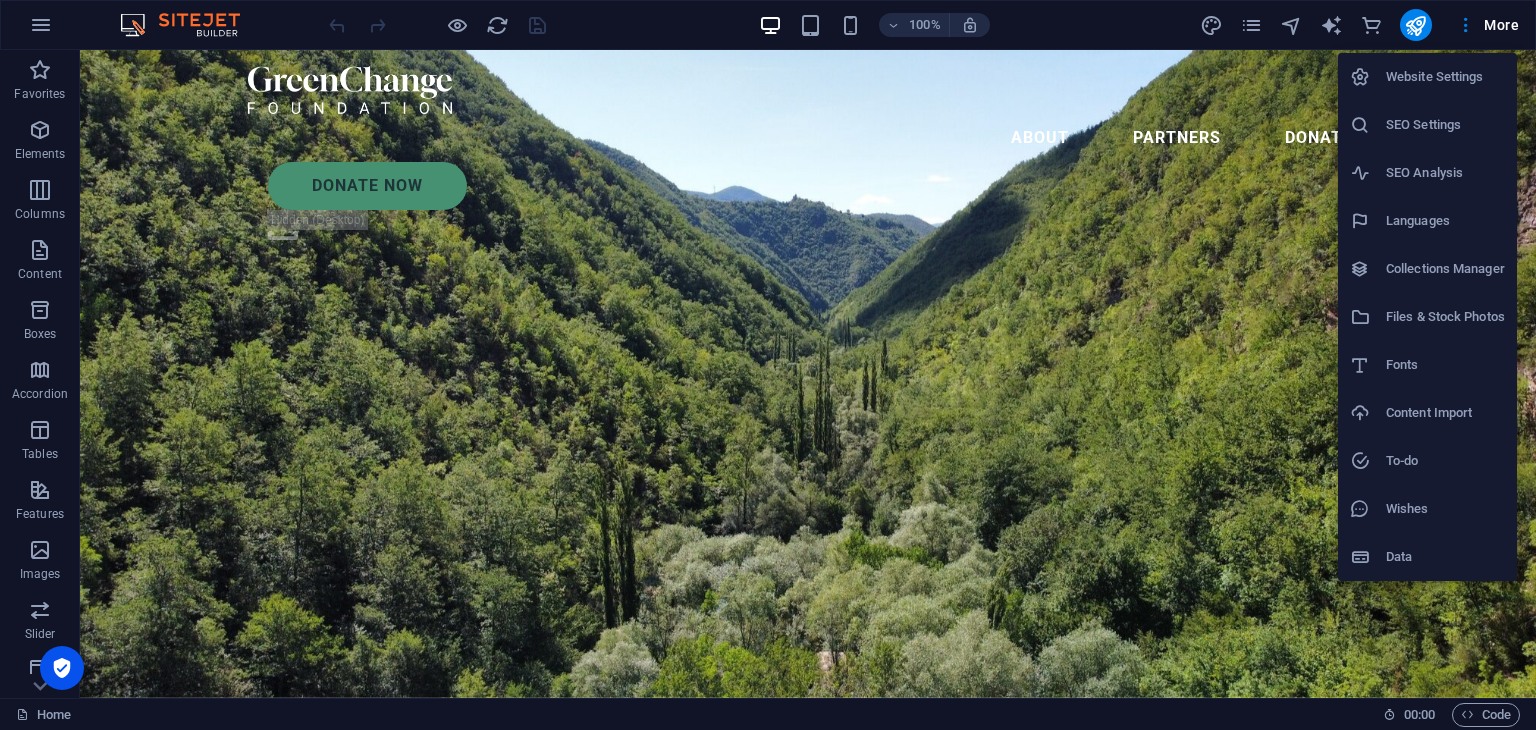 click at bounding box center (768, 365) 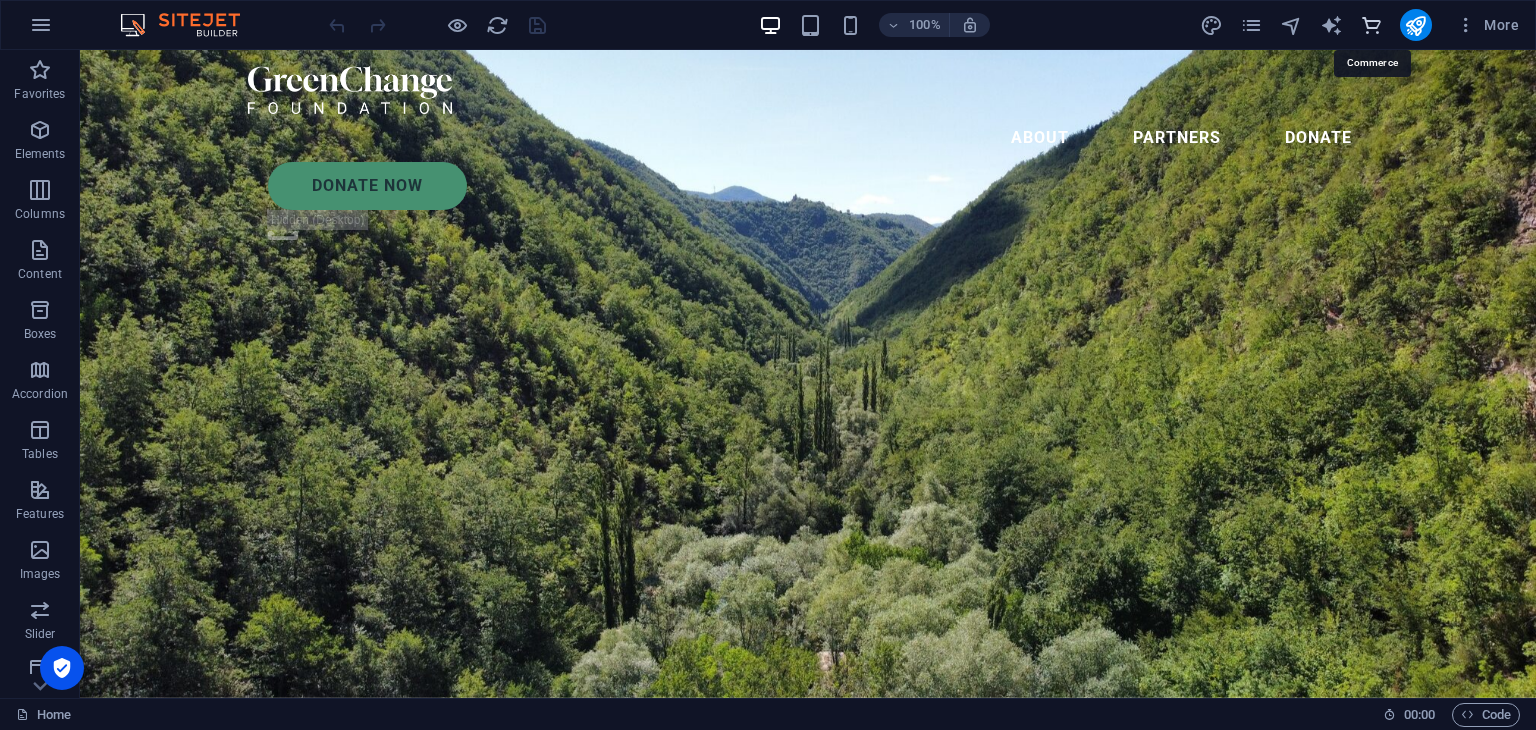 click at bounding box center [1371, 25] 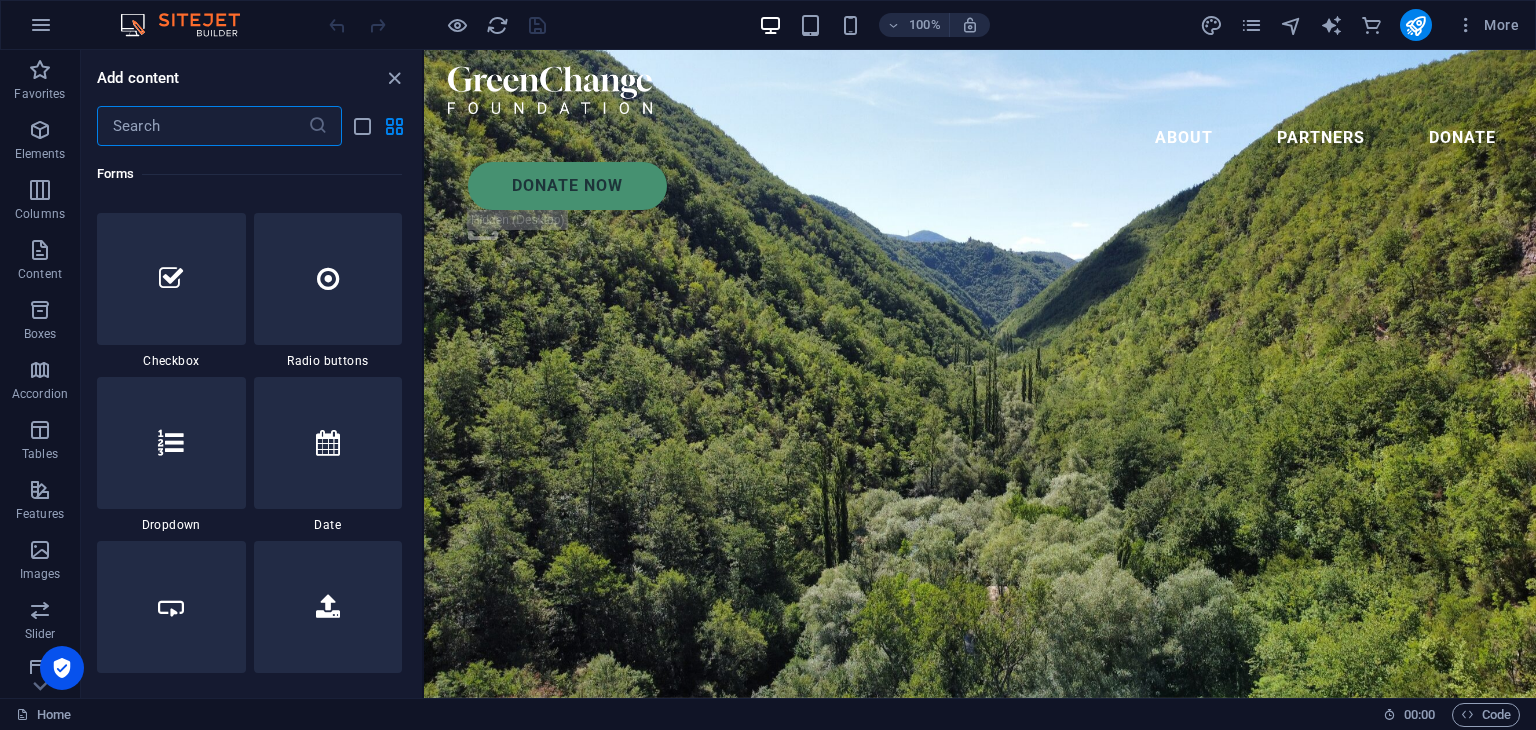 scroll, scrollTop: 14810, scrollLeft: 0, axis: vertical 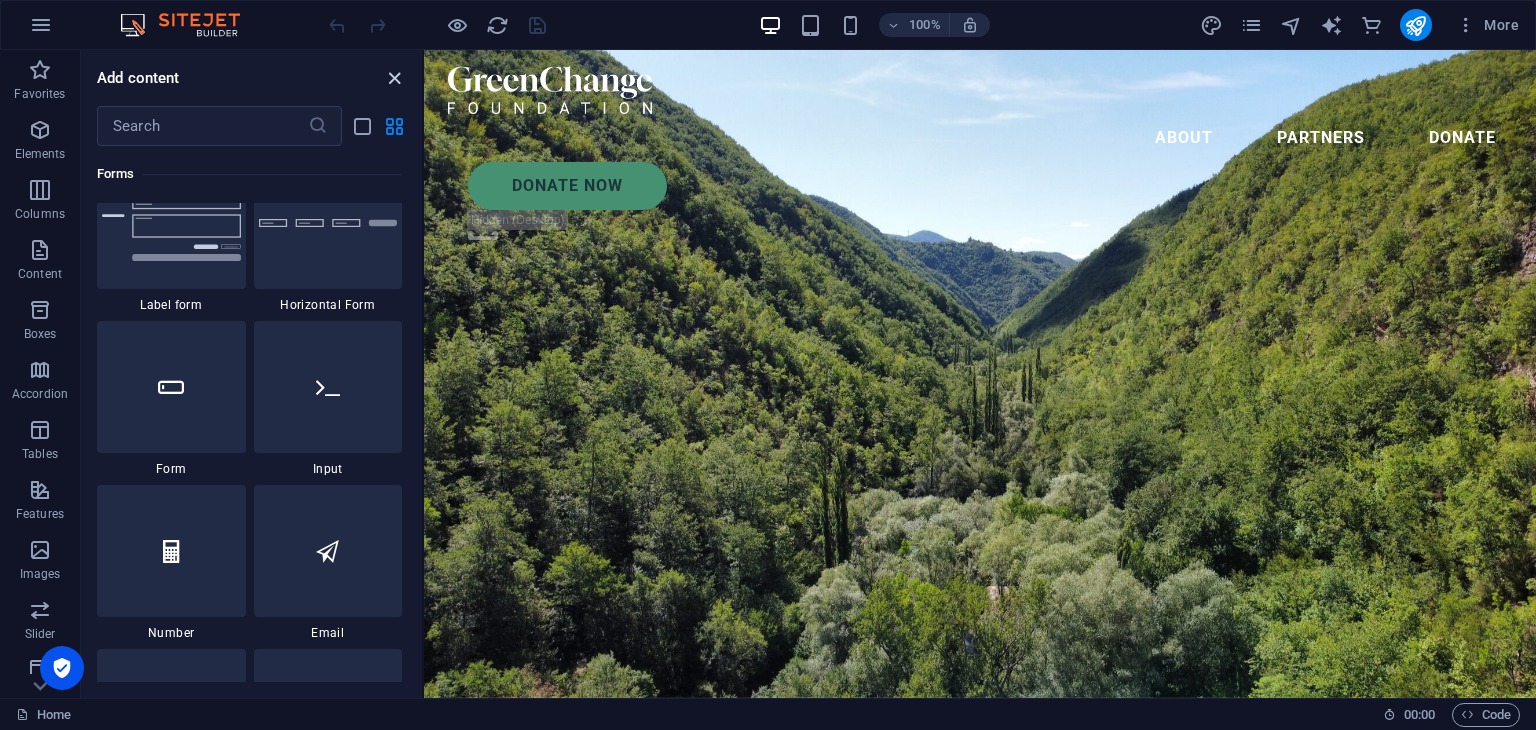 drag, startPoint x: 395, startPoint y: 73, endPoint x: 312, endPoint y: 33, distance: 92.13577 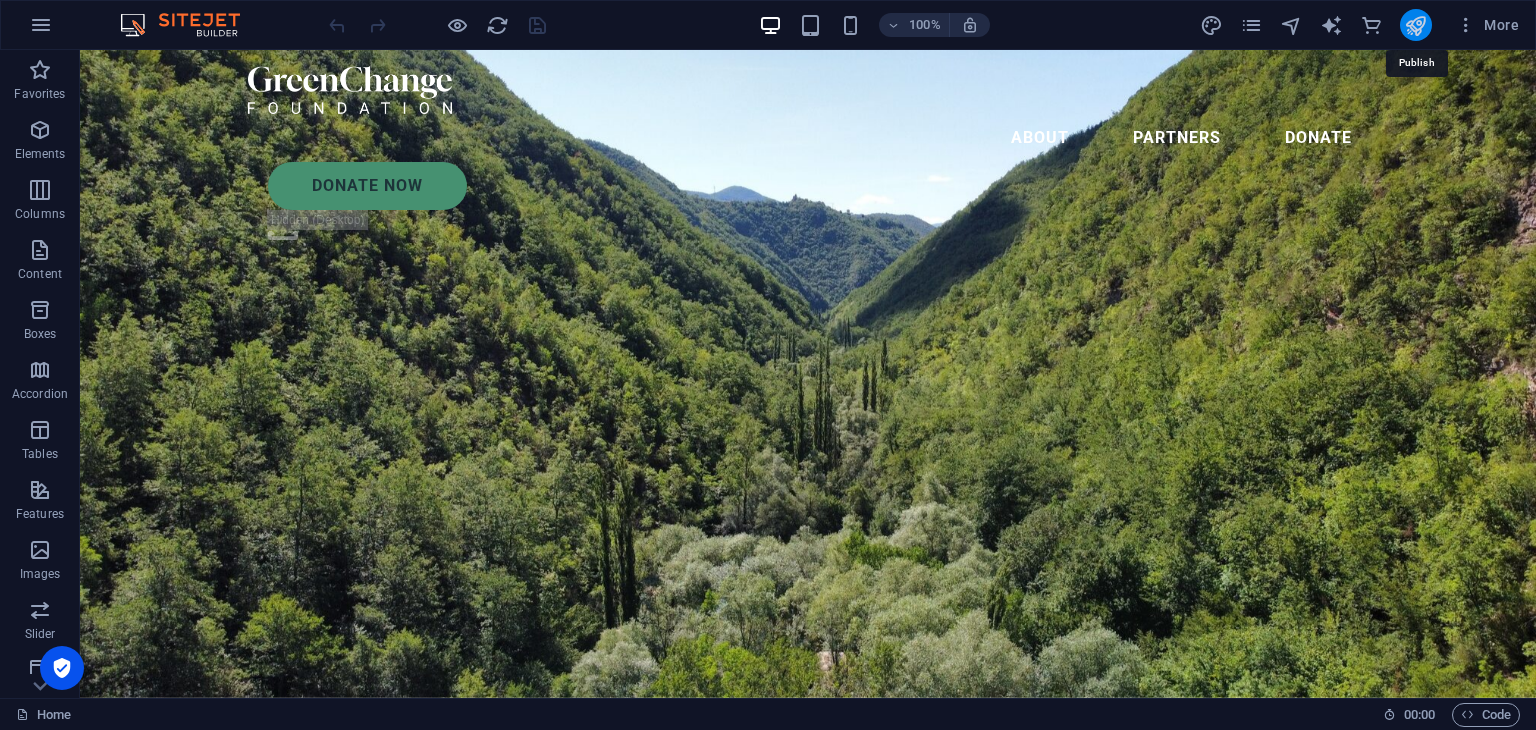 click at bounding box center (1415, 25) 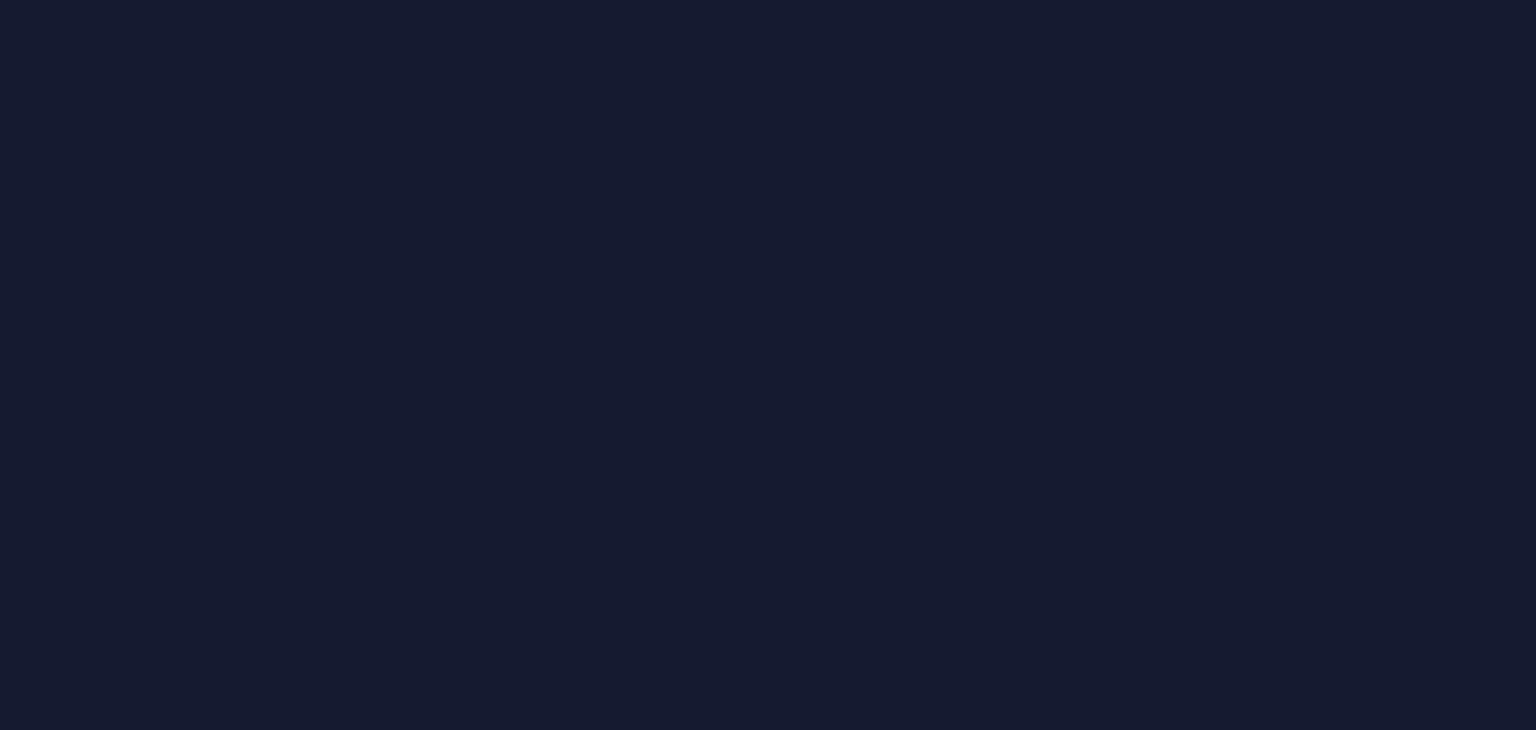 scroll, scrollTop: 0, scrollLeft: 0, axis: both 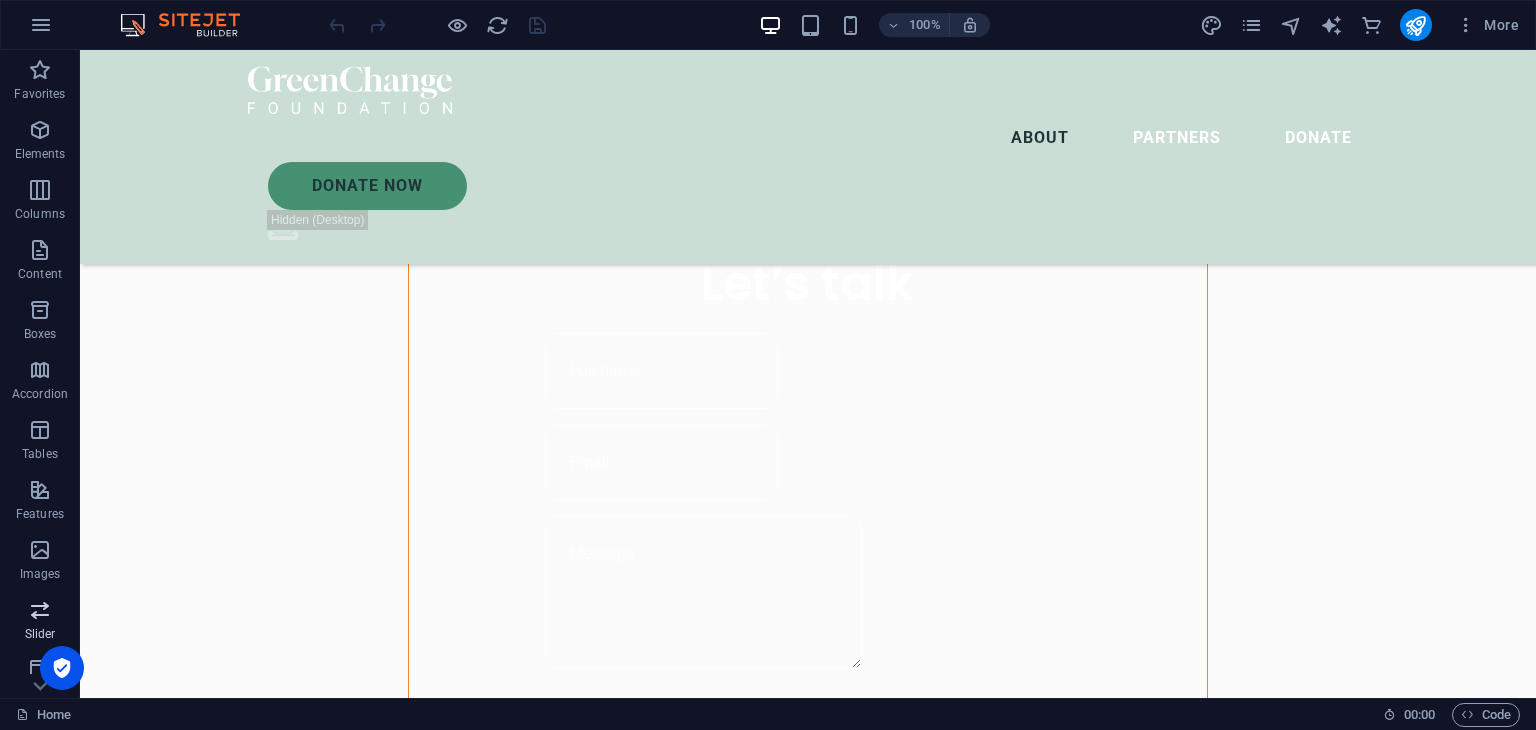click at bounding box center (40, 610) 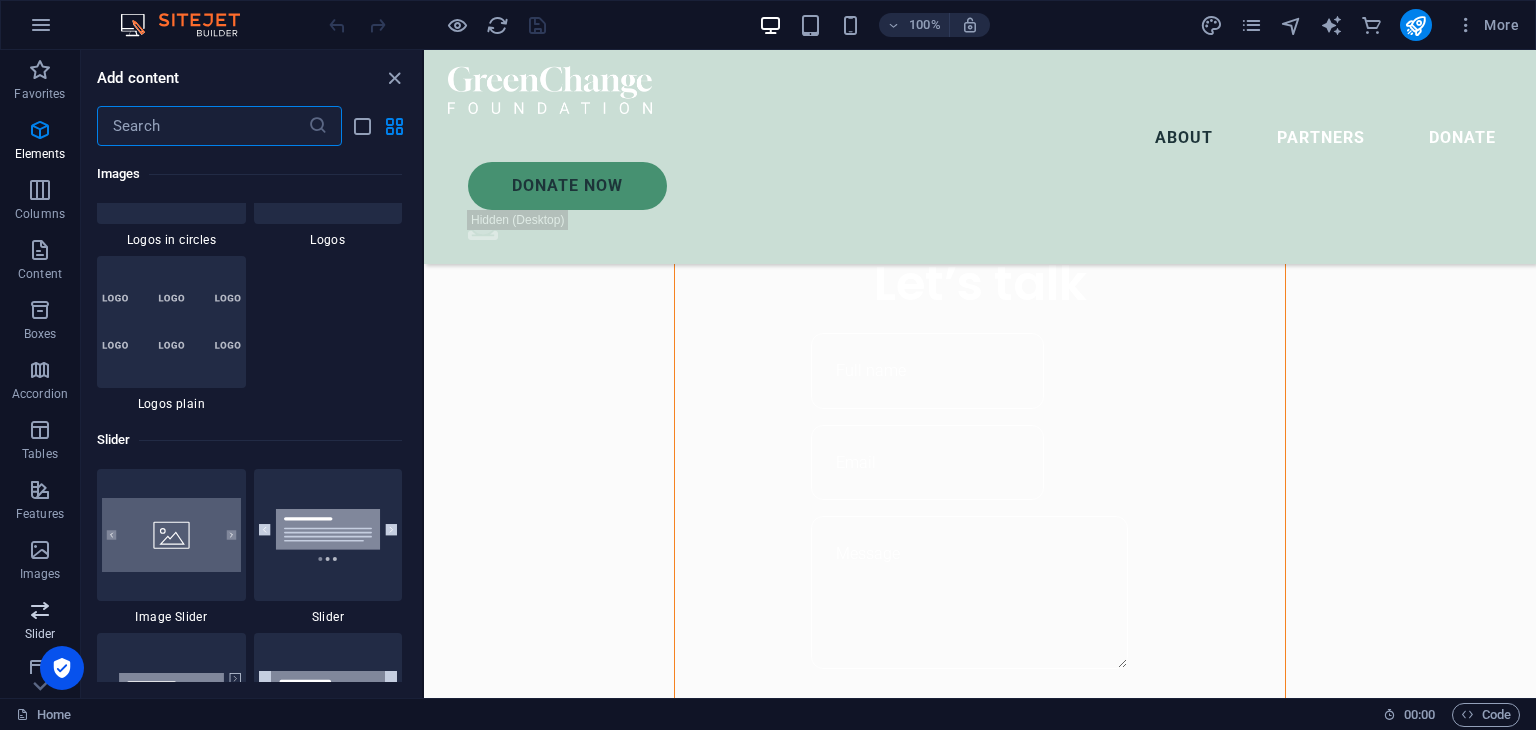 scroll, scrollTop: 11172, scrollLeft: 0, axis: vertical 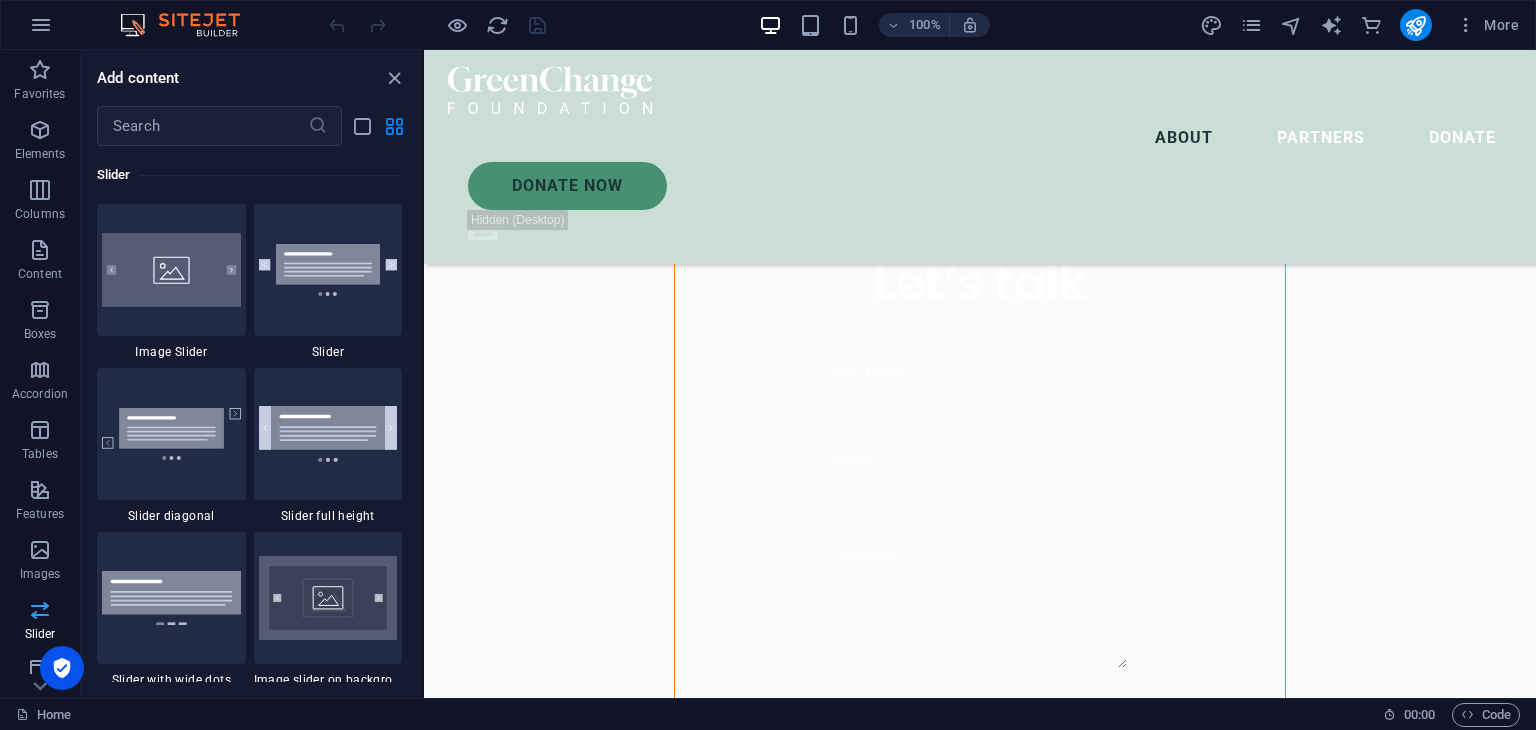 click at bounding box center [40, 610] 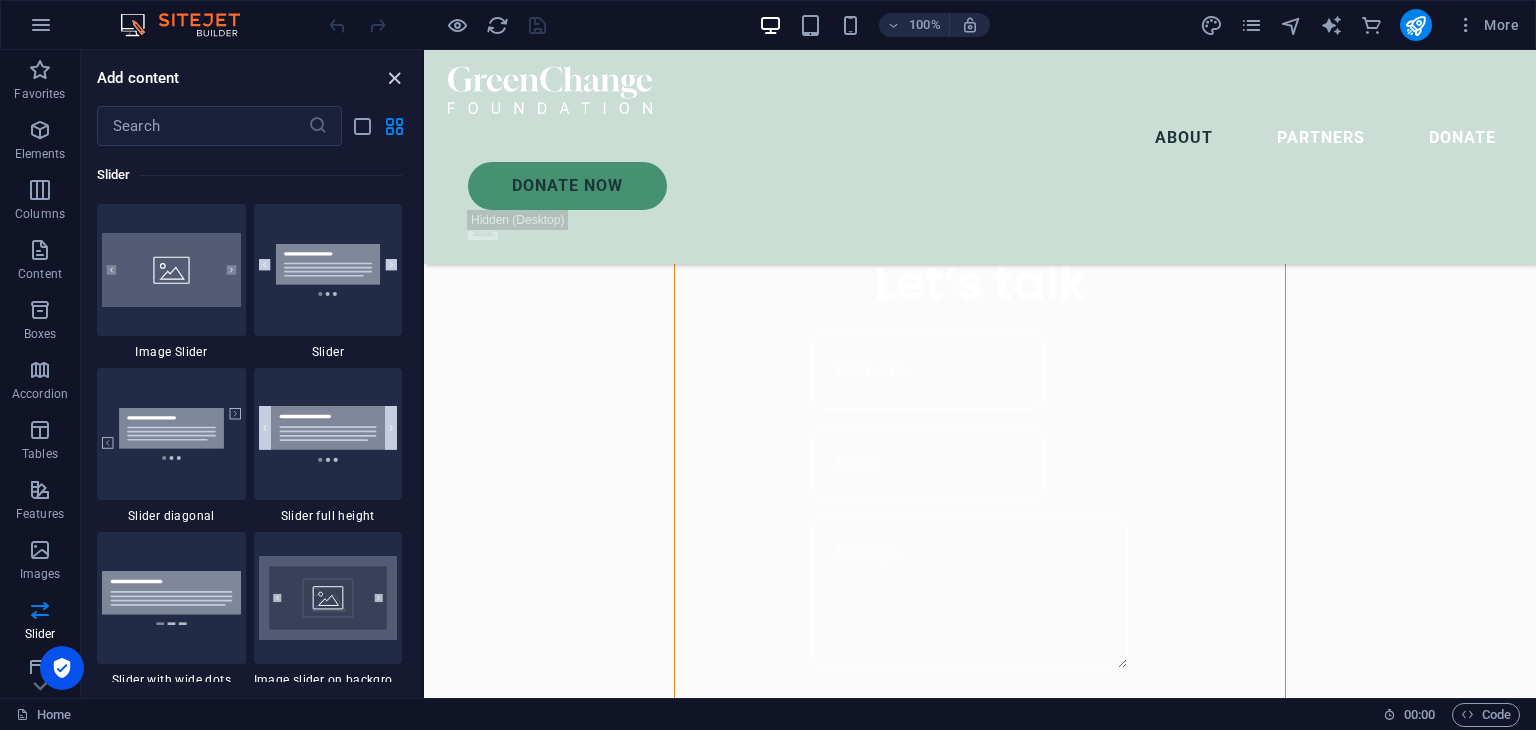 click at bounding box center [394, 78] 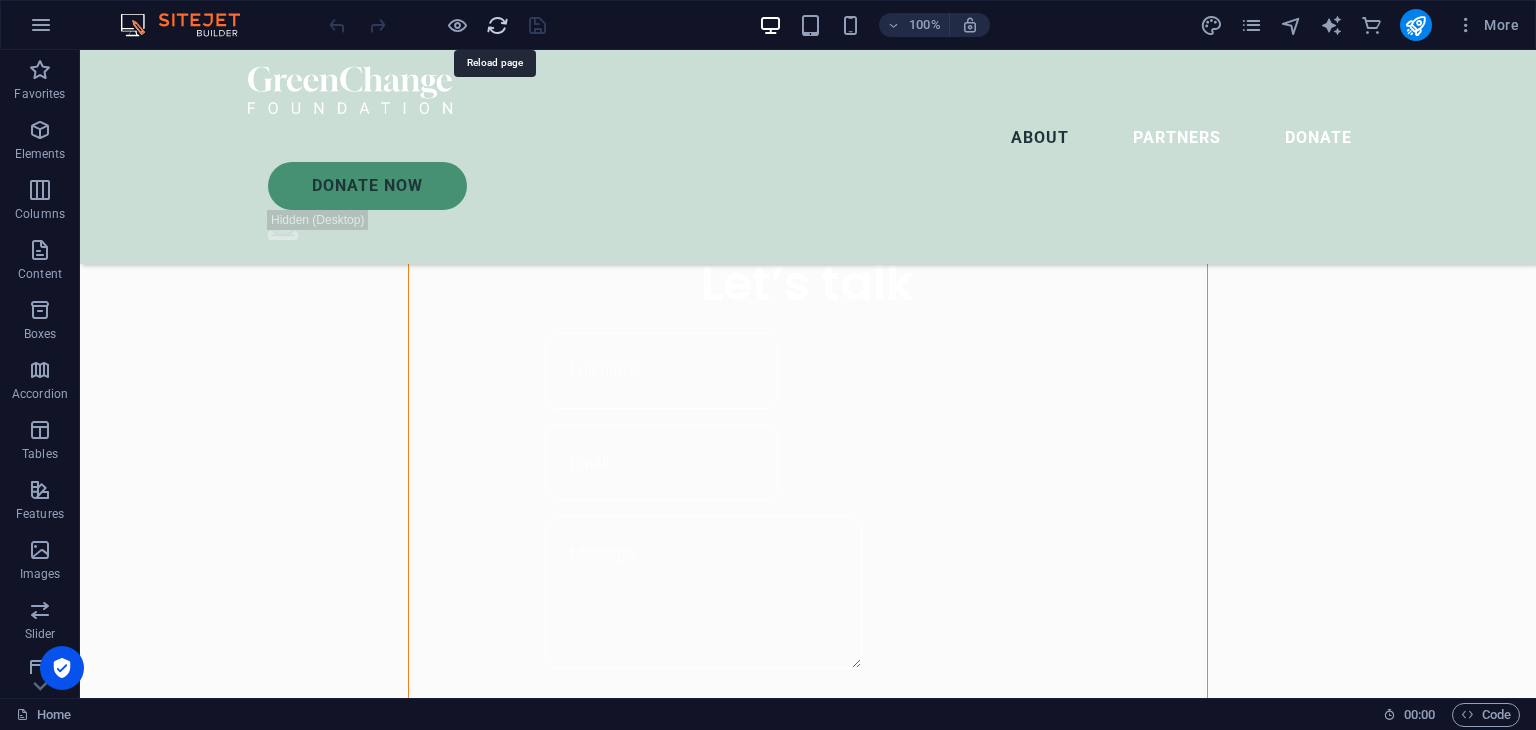 click at bounding box center [497, 25] 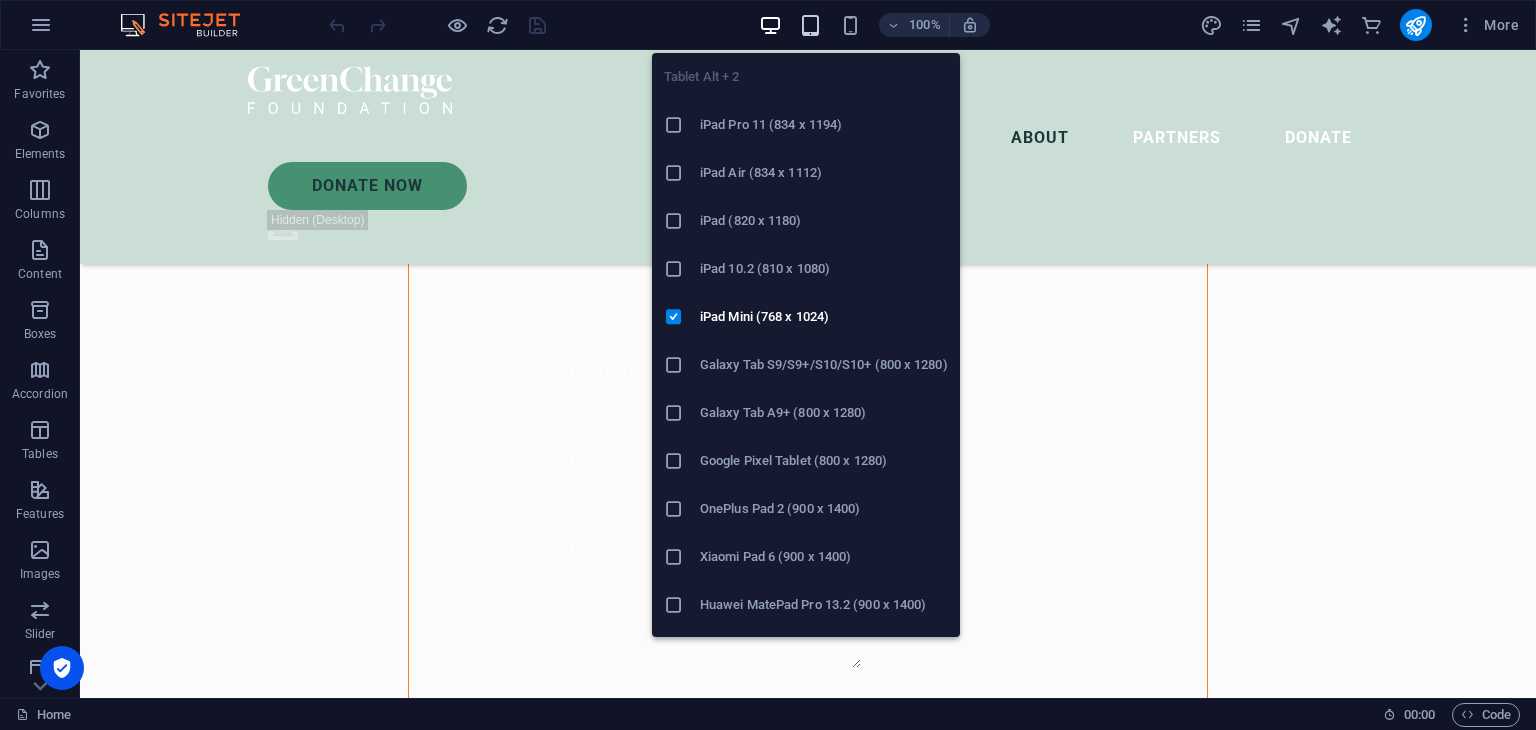 click at bounding box center [810, 25] 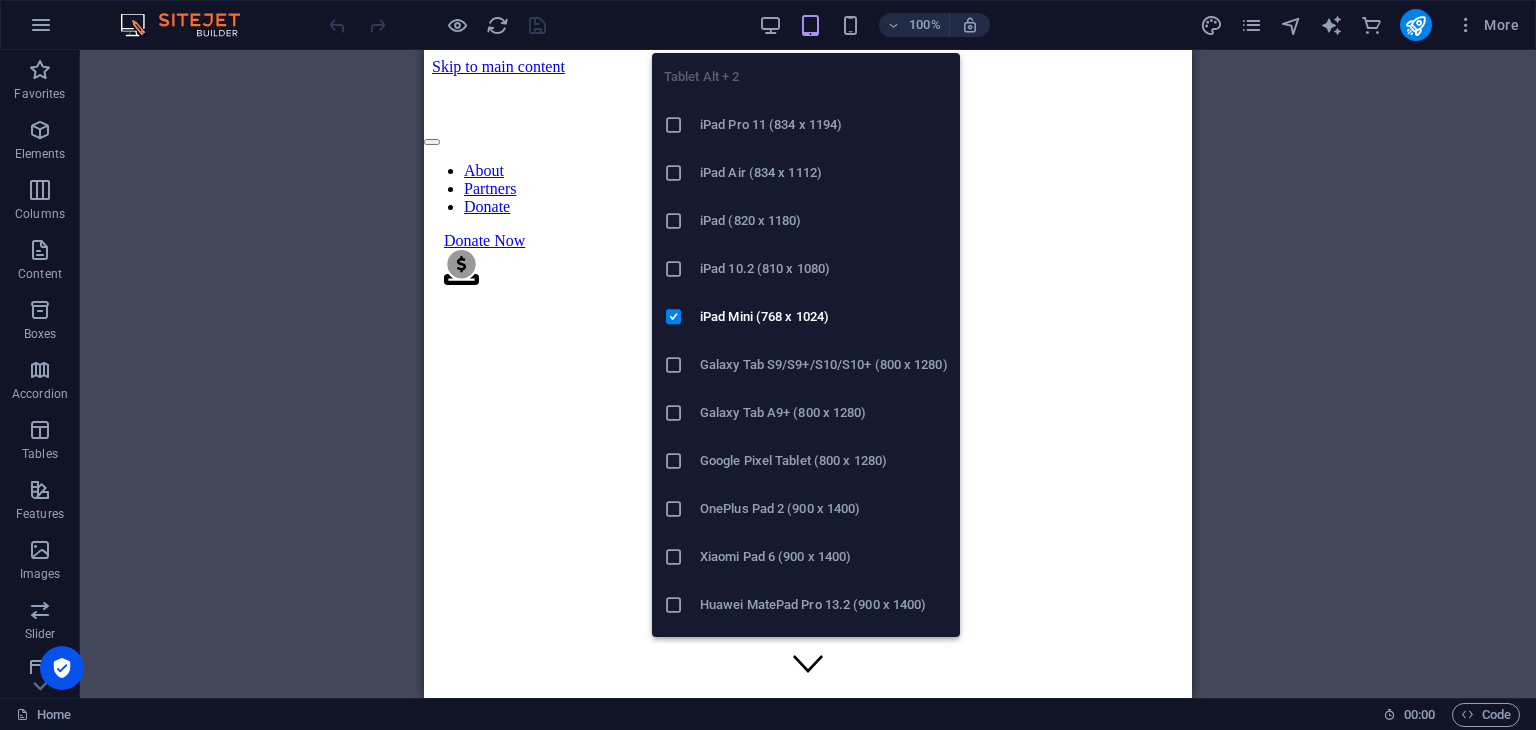 scroll, scrollTop: 0, scrollLeft: 0, axis: both 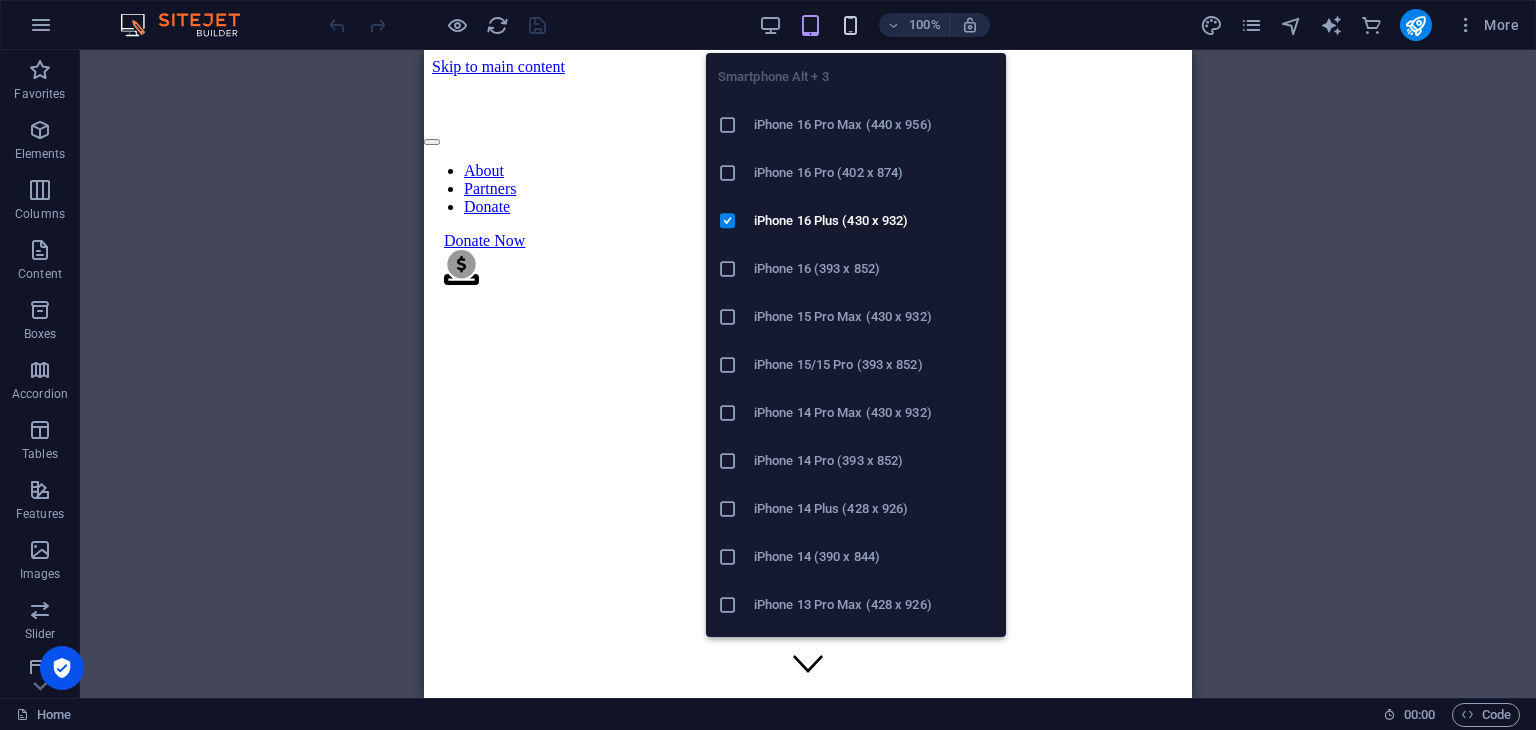click at bounding box center (850, 25) 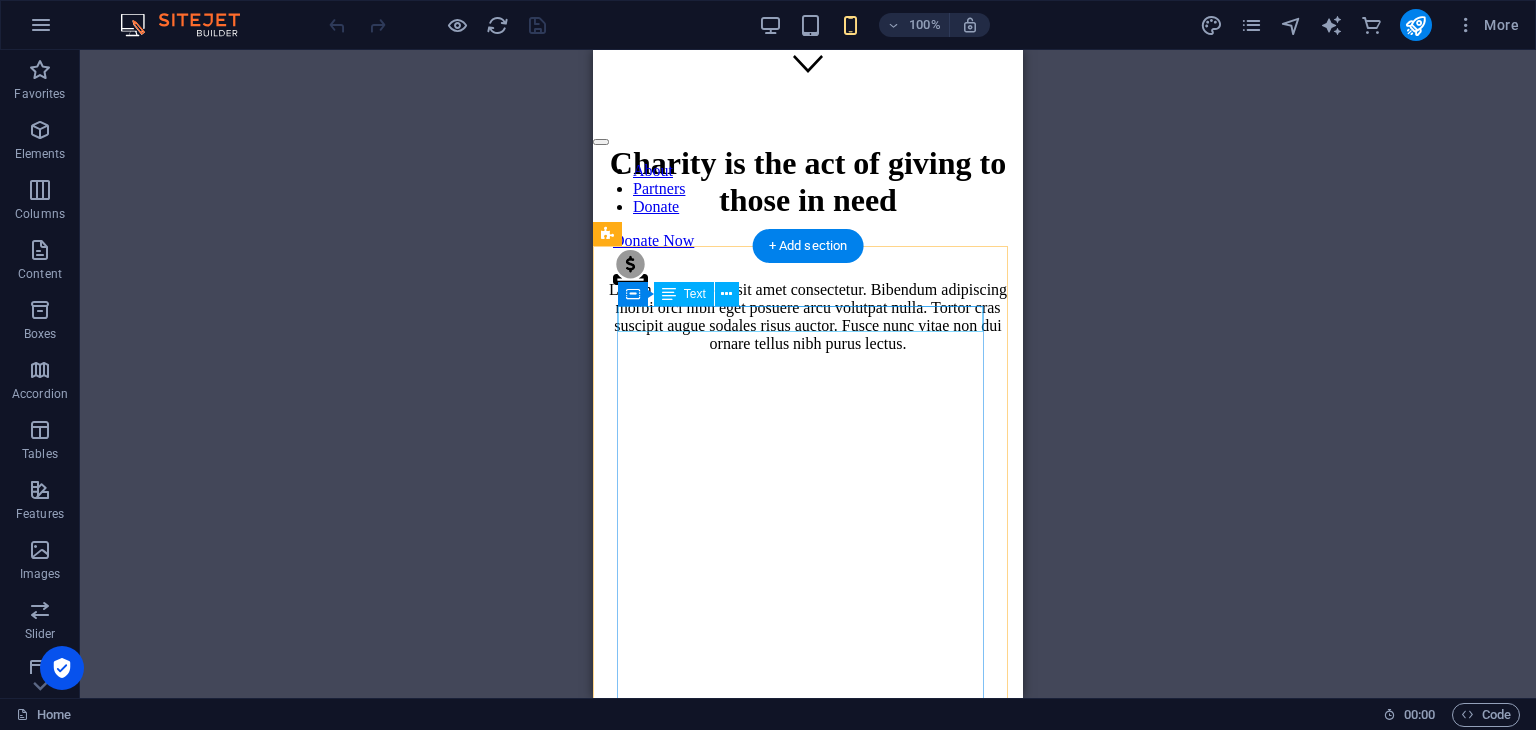 scroll, scrollTop: 1200, scrollLeft: 0, axis: vertical 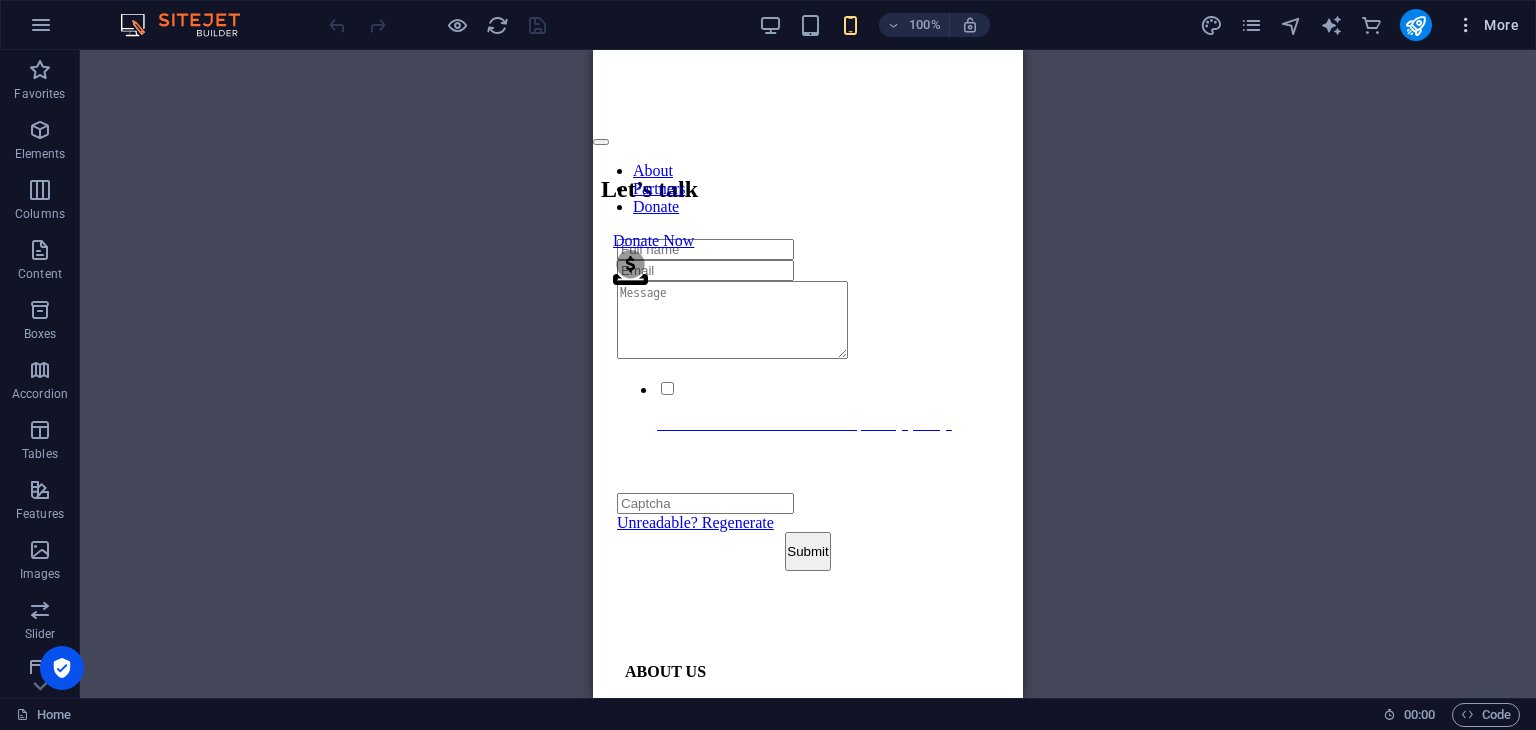 click at bounding box center (1466, 25) 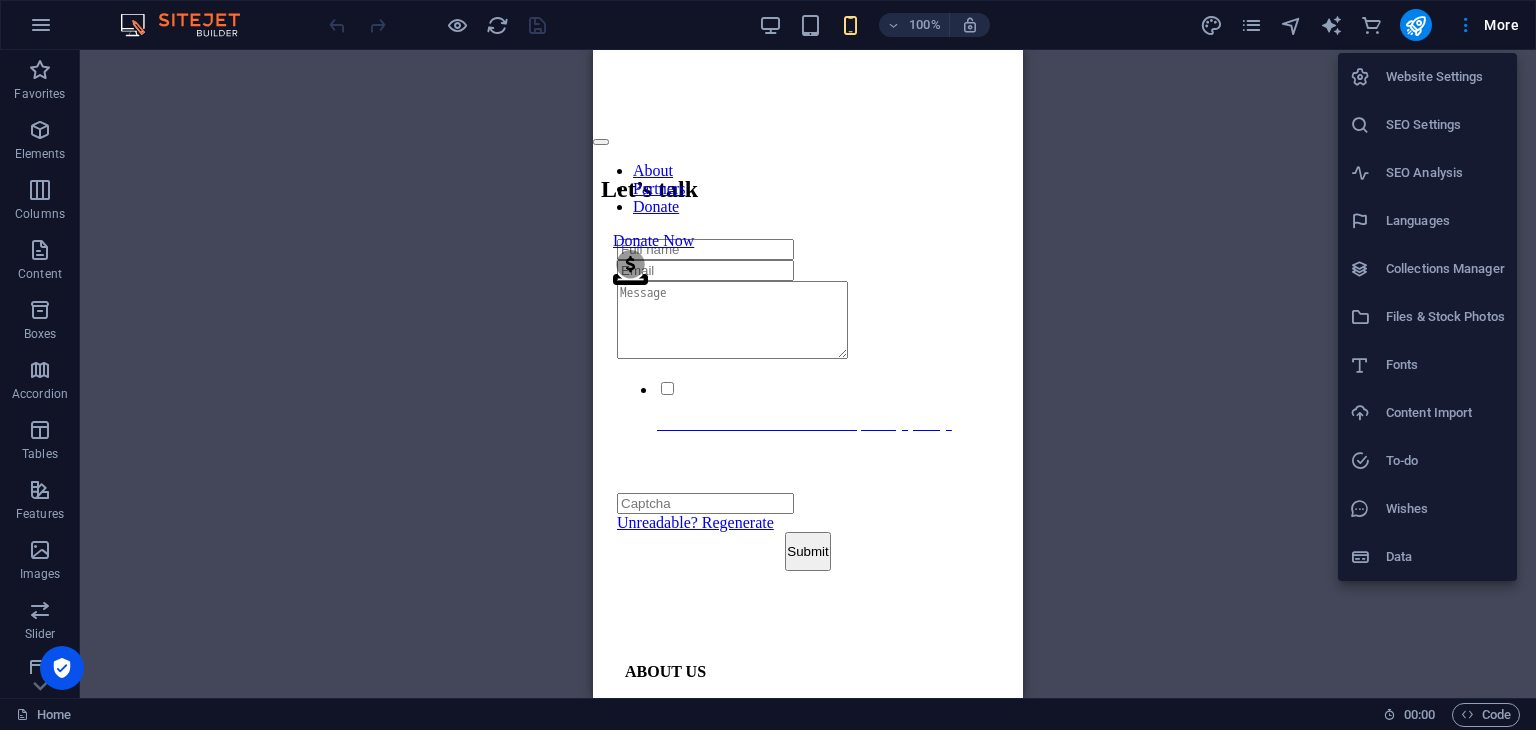 click on "SEO Settings" at bounding box center (1445, 125) 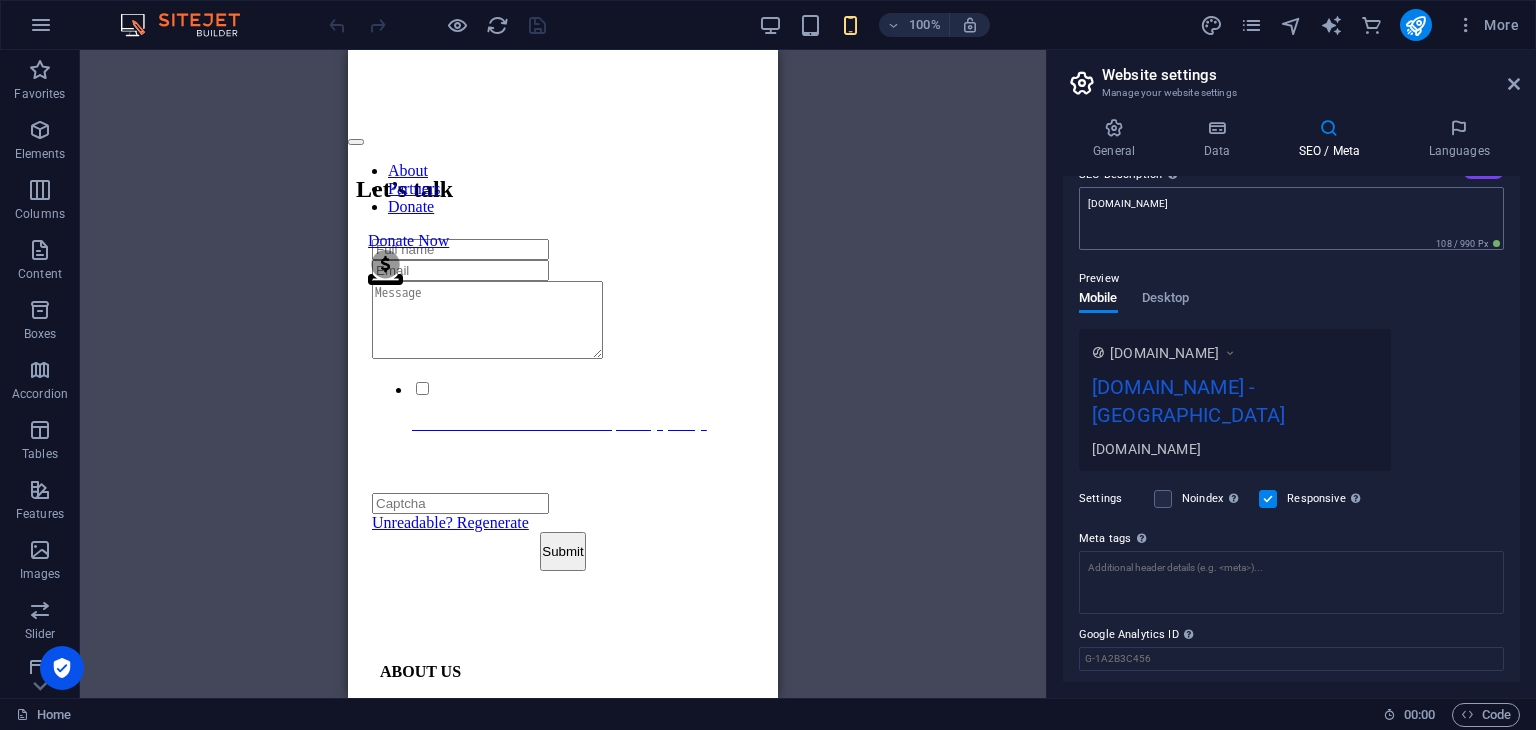 scroll, scrollTop: 228, scrollLeft: 0, axis: vertical 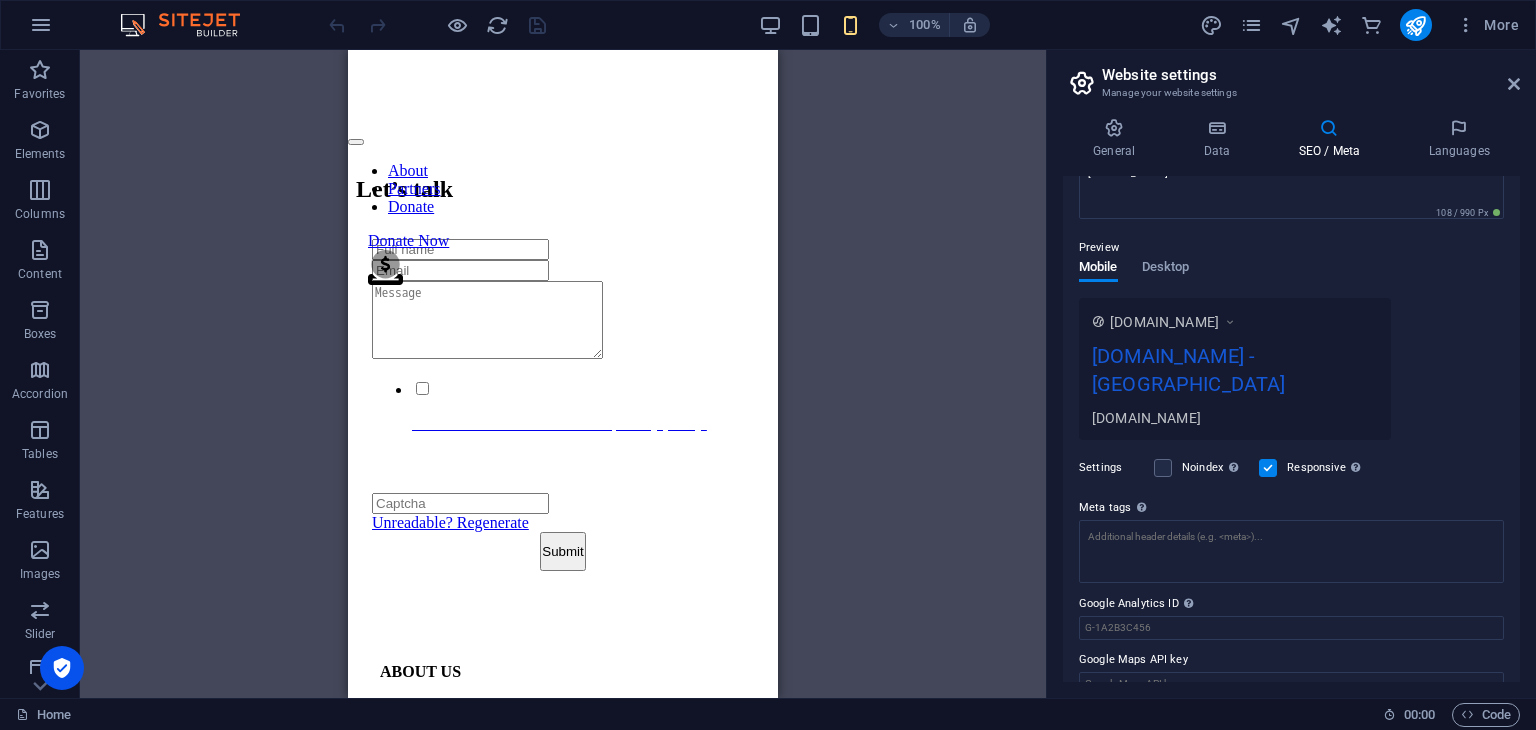 click on "myportfolio.biz.id - Berlin" at bounding box center (1235, 374) 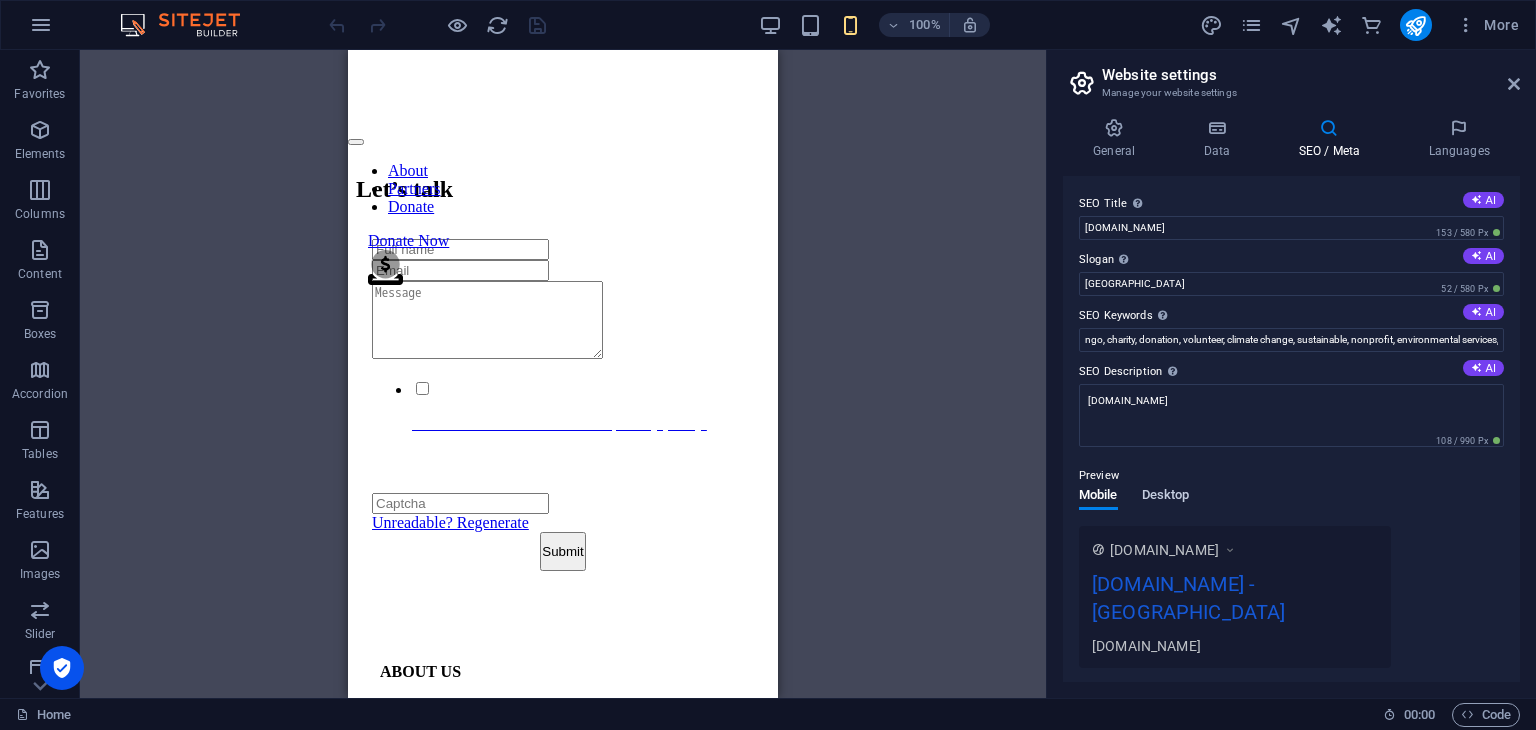 click on "Desktop" at bounding box center (1166, 497) 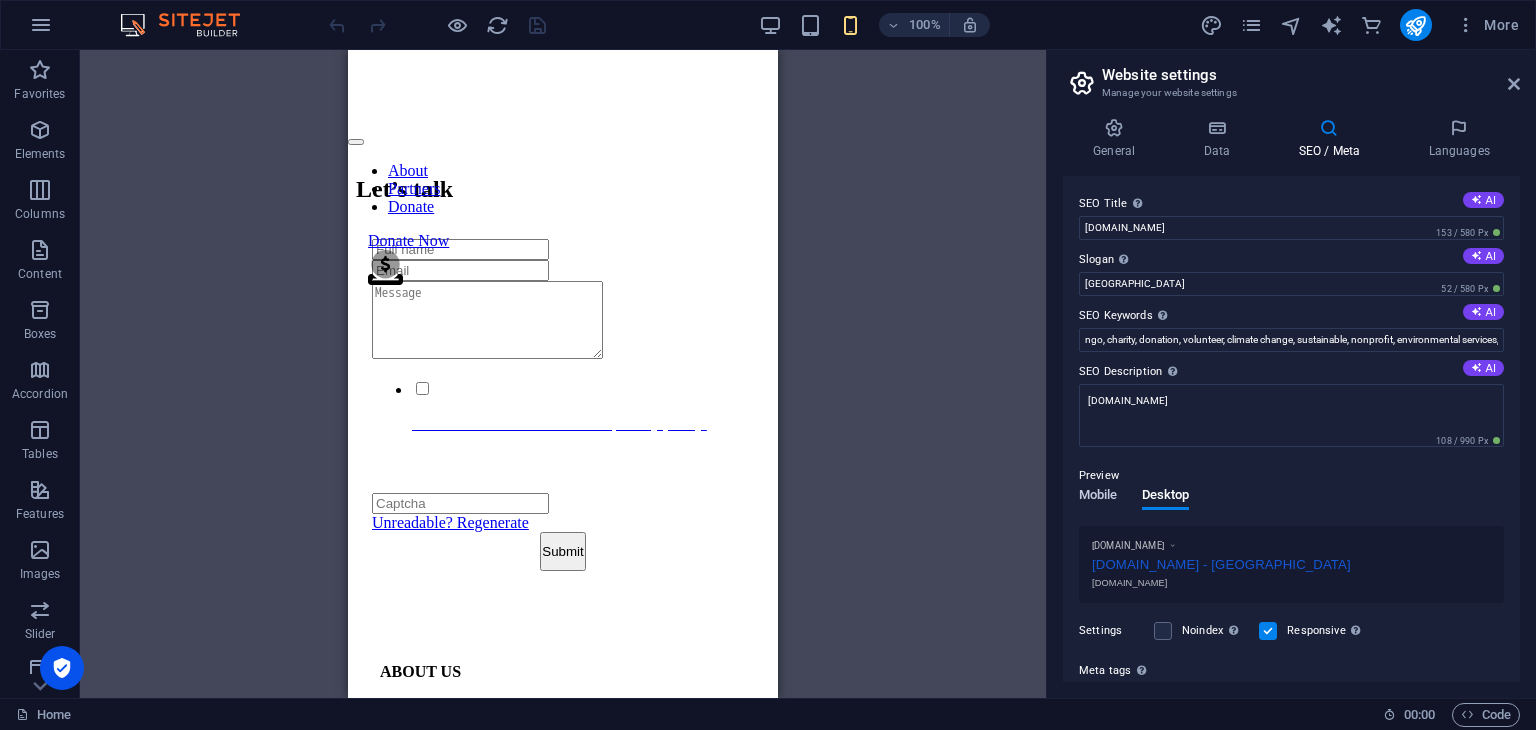 click on "Mobile" at bounding box center [1098, 497] 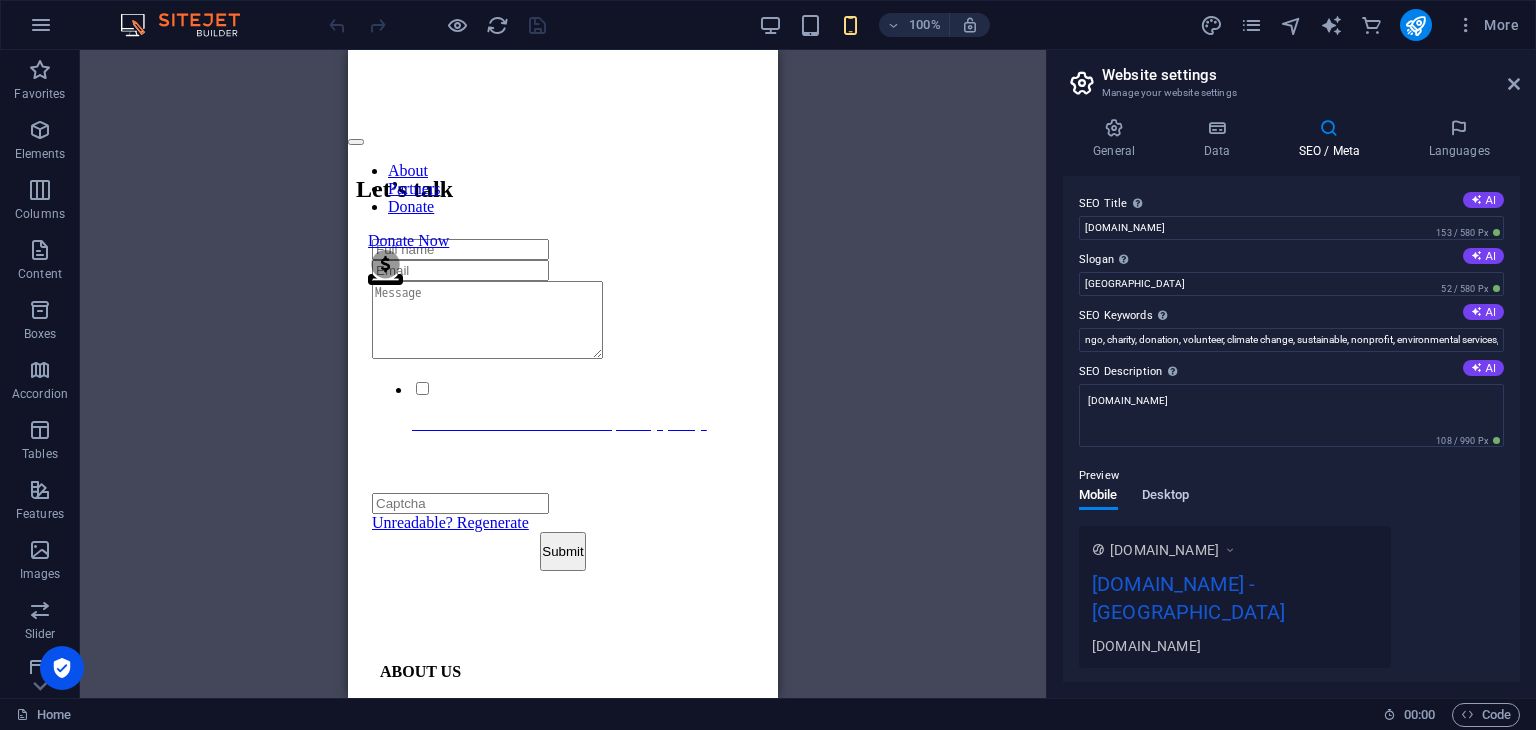 click on "Desktop" at bounding box center [1166, 497] 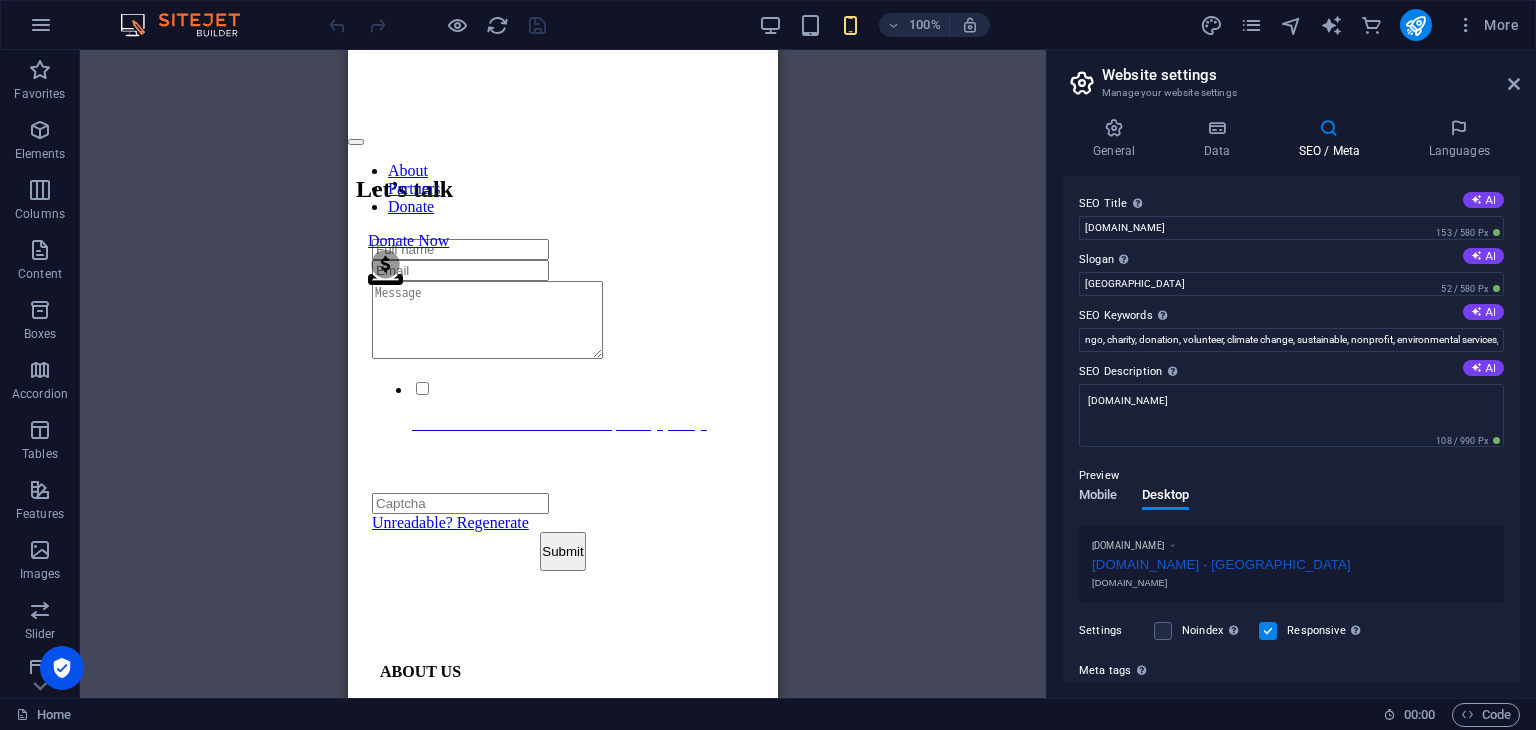 click on "Mobile" at bounding box center [1098, 497] 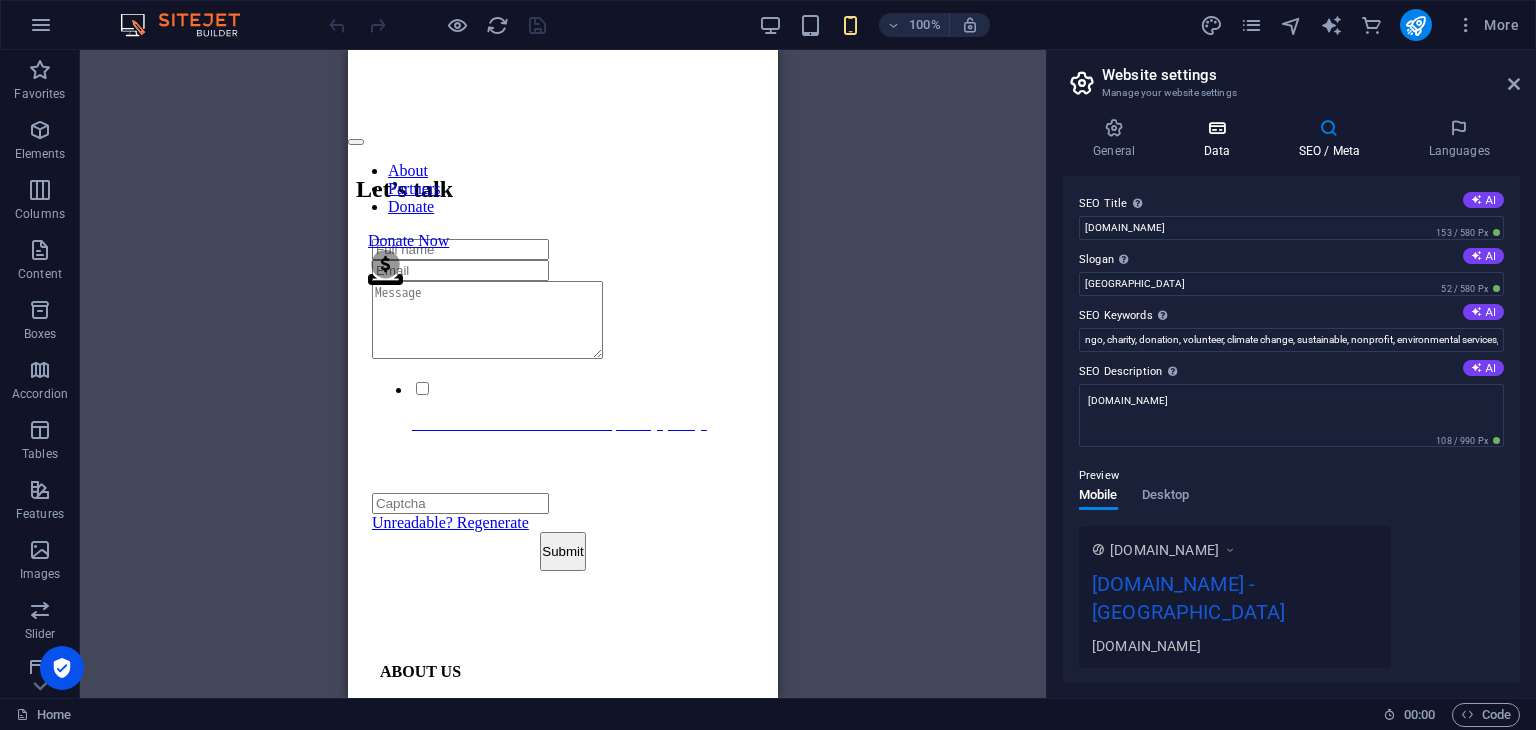 click on "Data" at bounding box center (1220, 139) 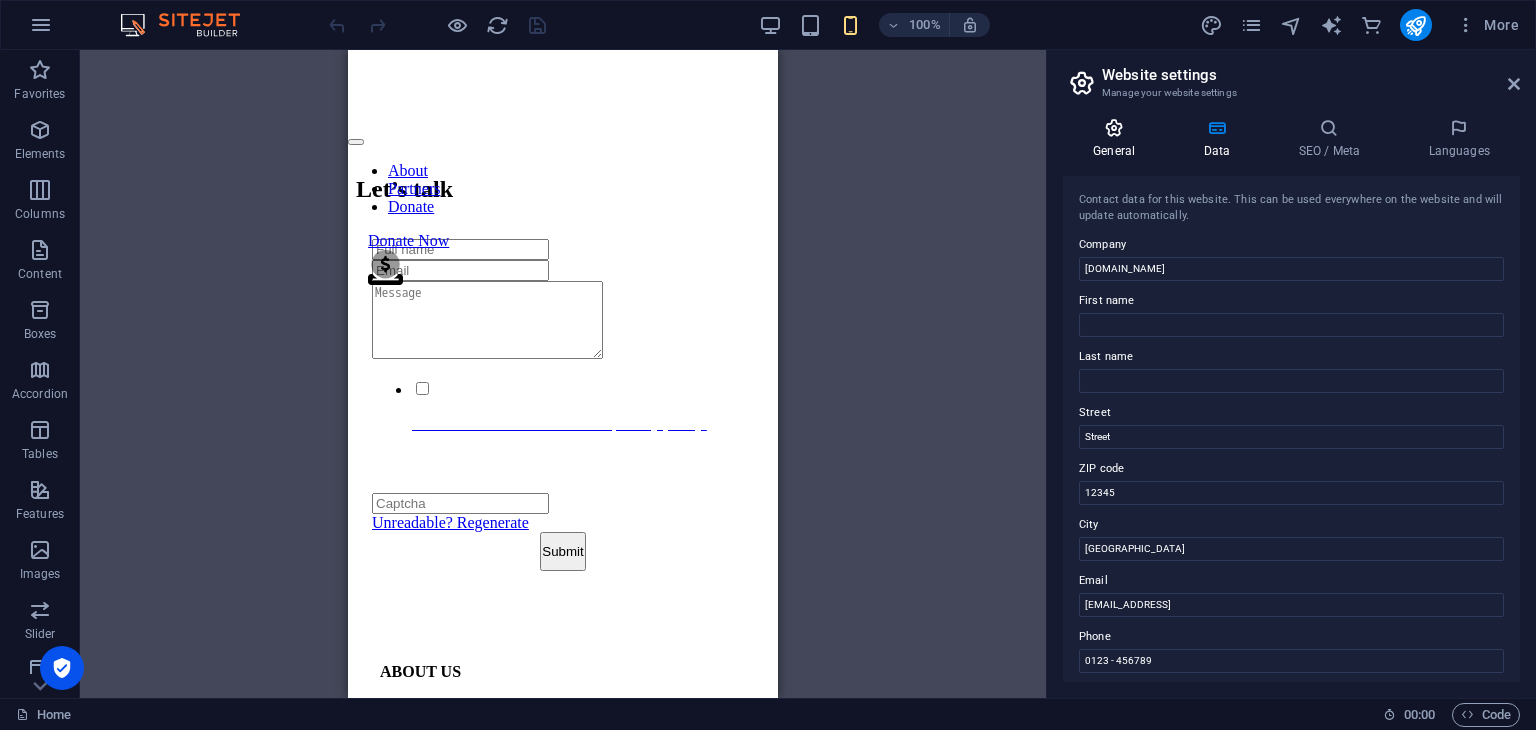 click on "General" at bounding box center (1118, 139) 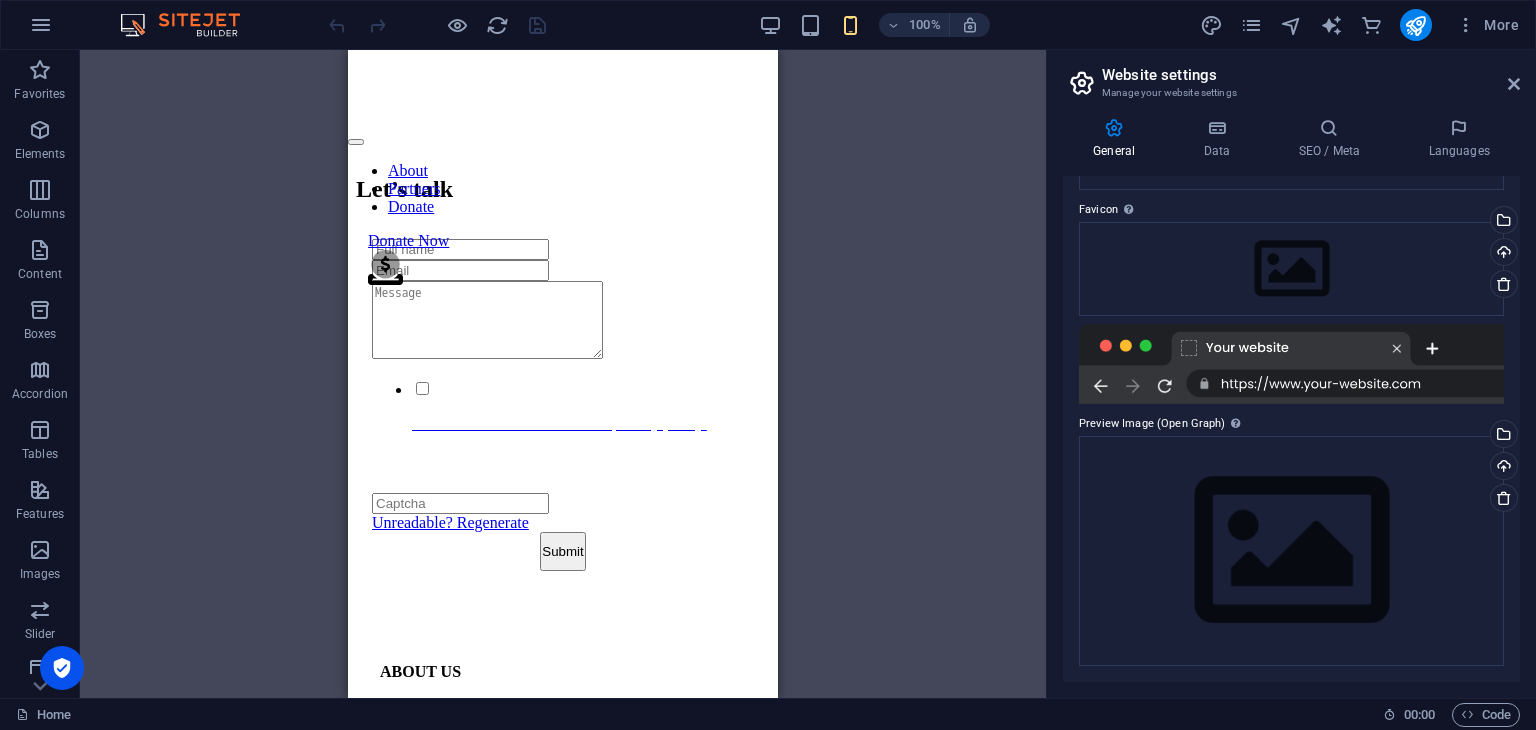 scroll, scrollTop: 0, scrollLeft: 0, axis: both 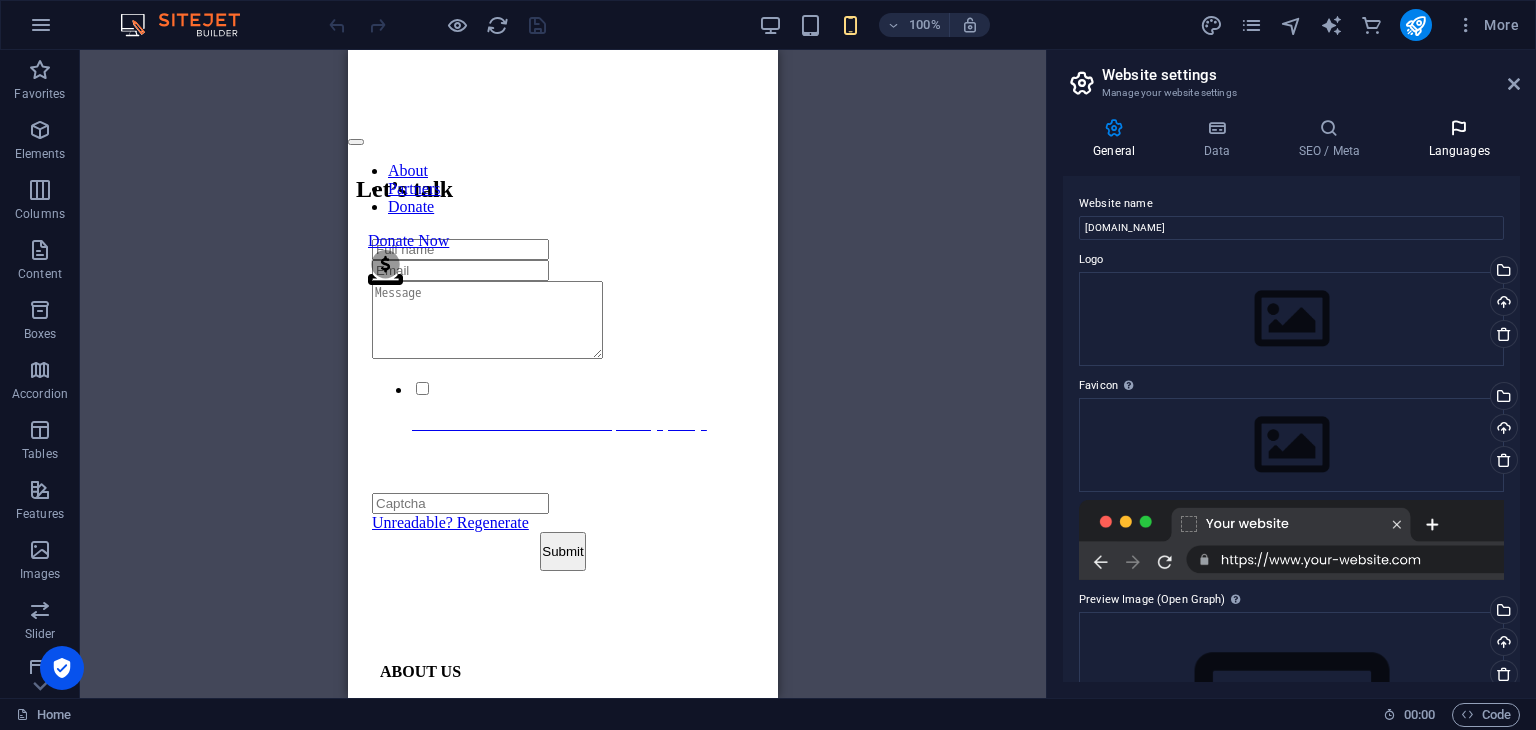 click at bounding box center (1459, 128) 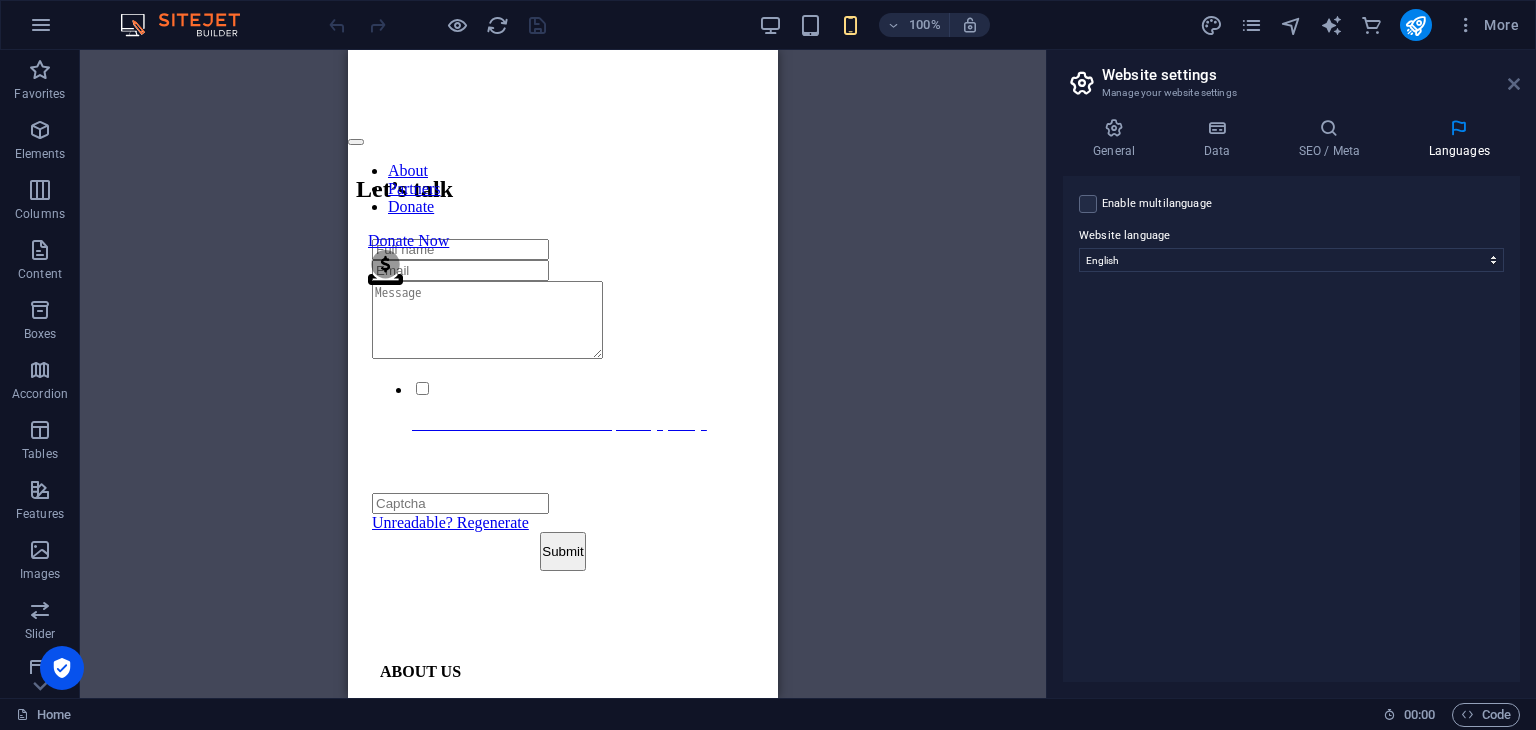 click at bounding box center (1514, 84) 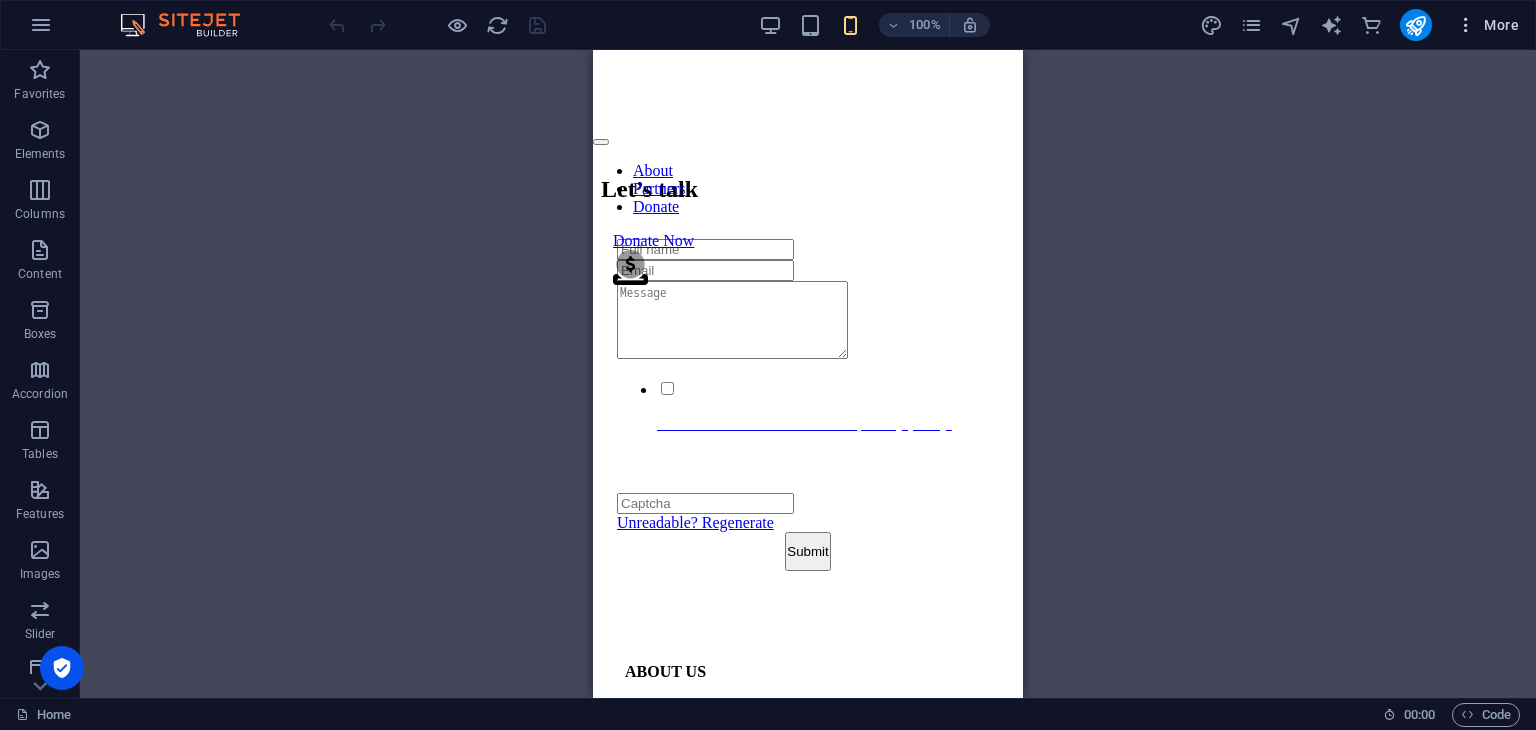 click on "More" at bounding box center (1487, 25) 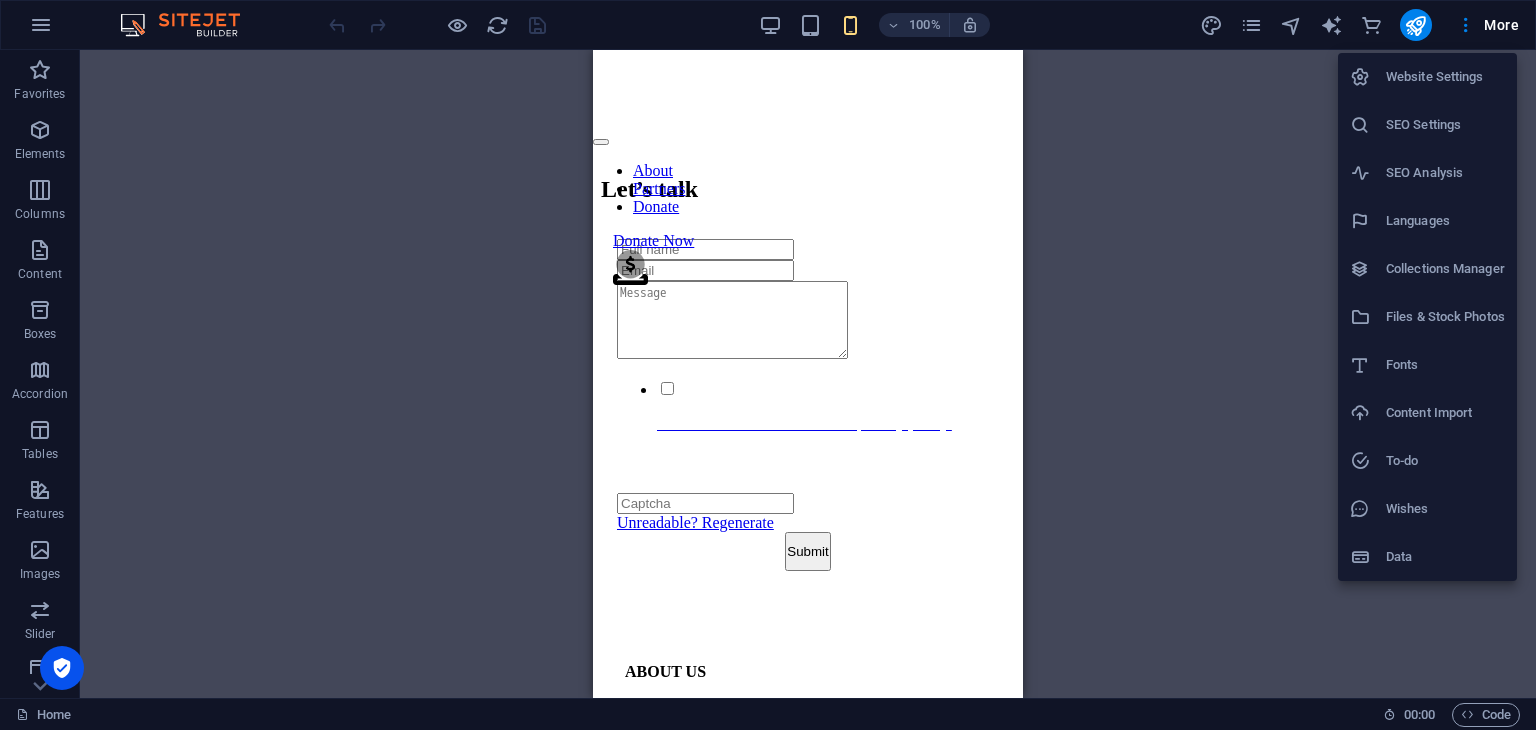 click at bounding box center (768, 365) 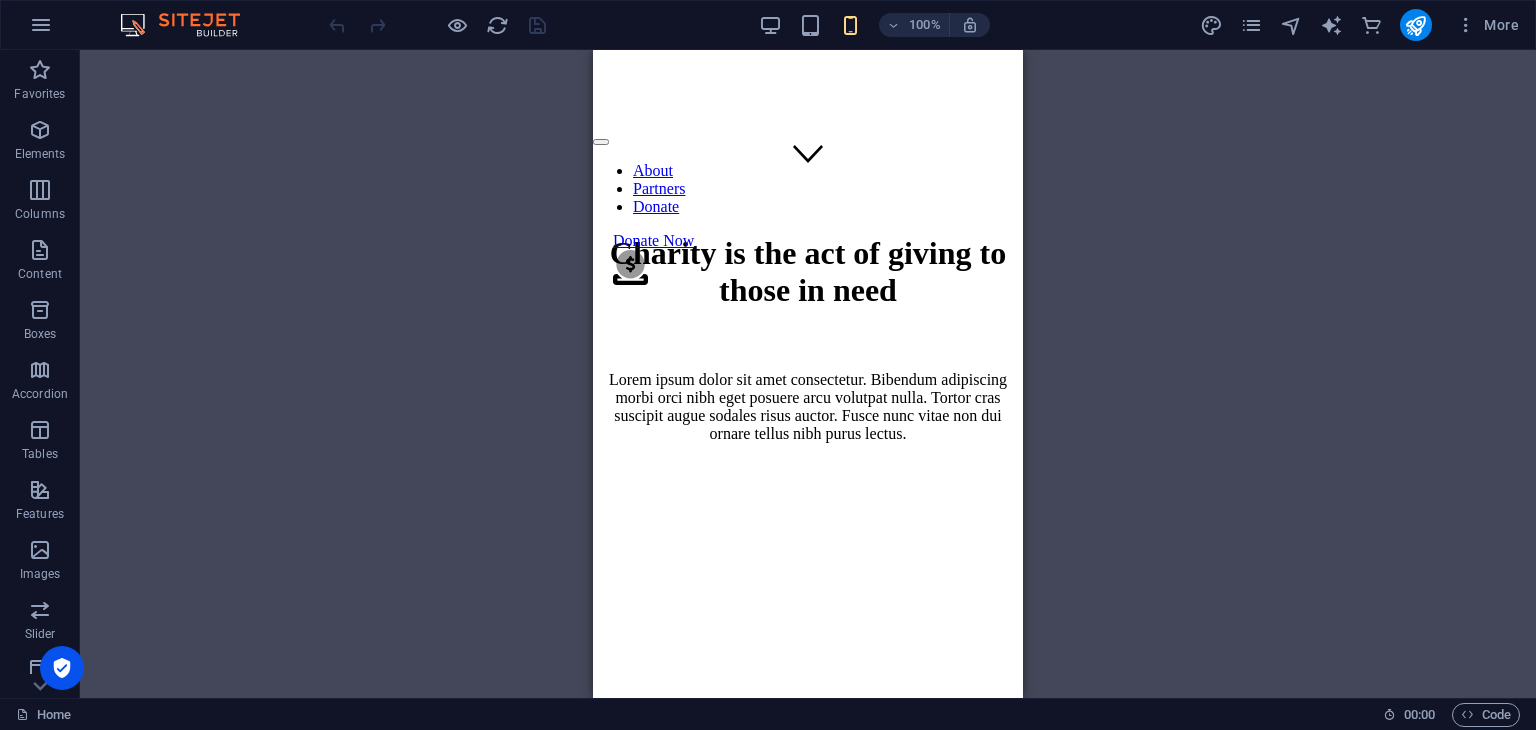 scroll, scrollTop: 500, scrollLeft: 0, axis: vertical 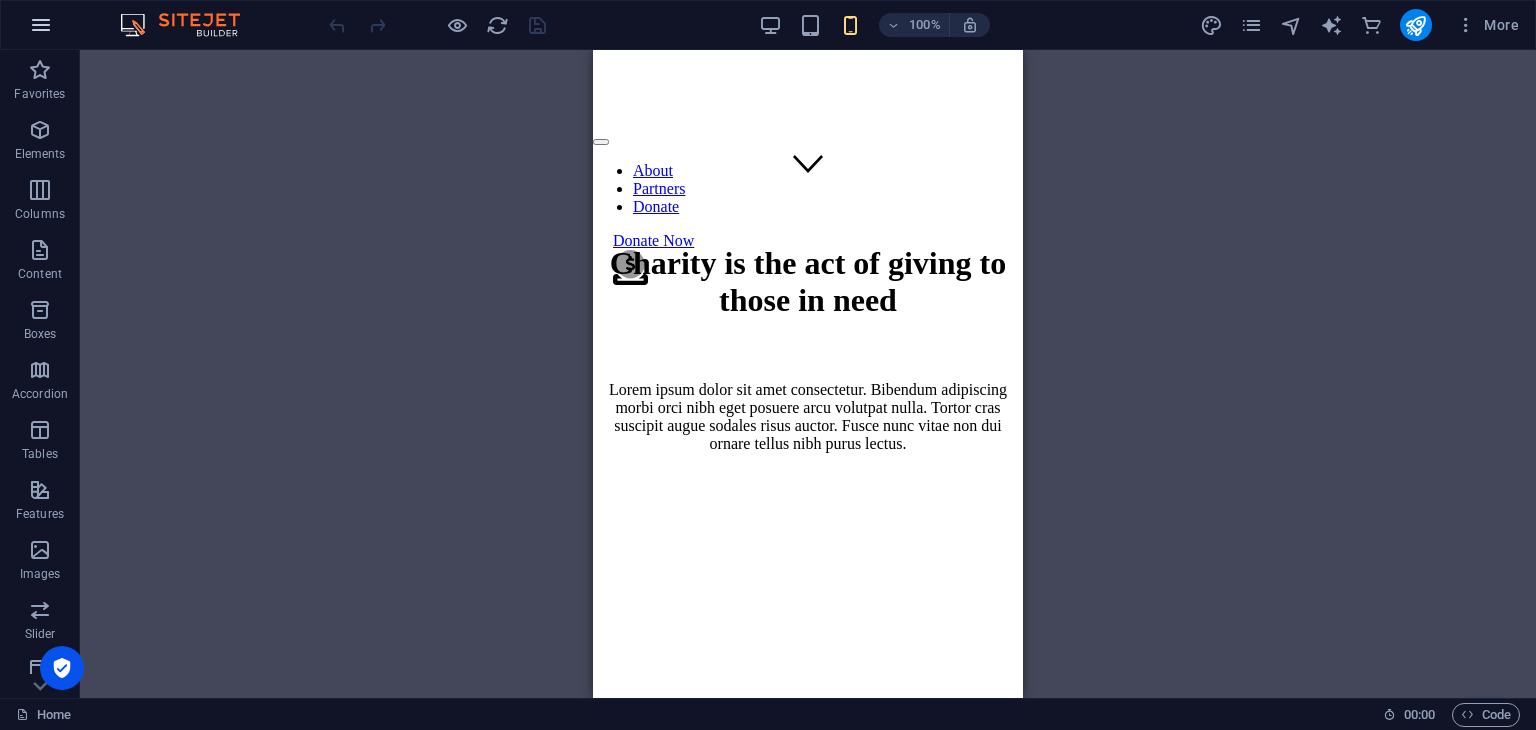 click at bounding box center (41, 25) 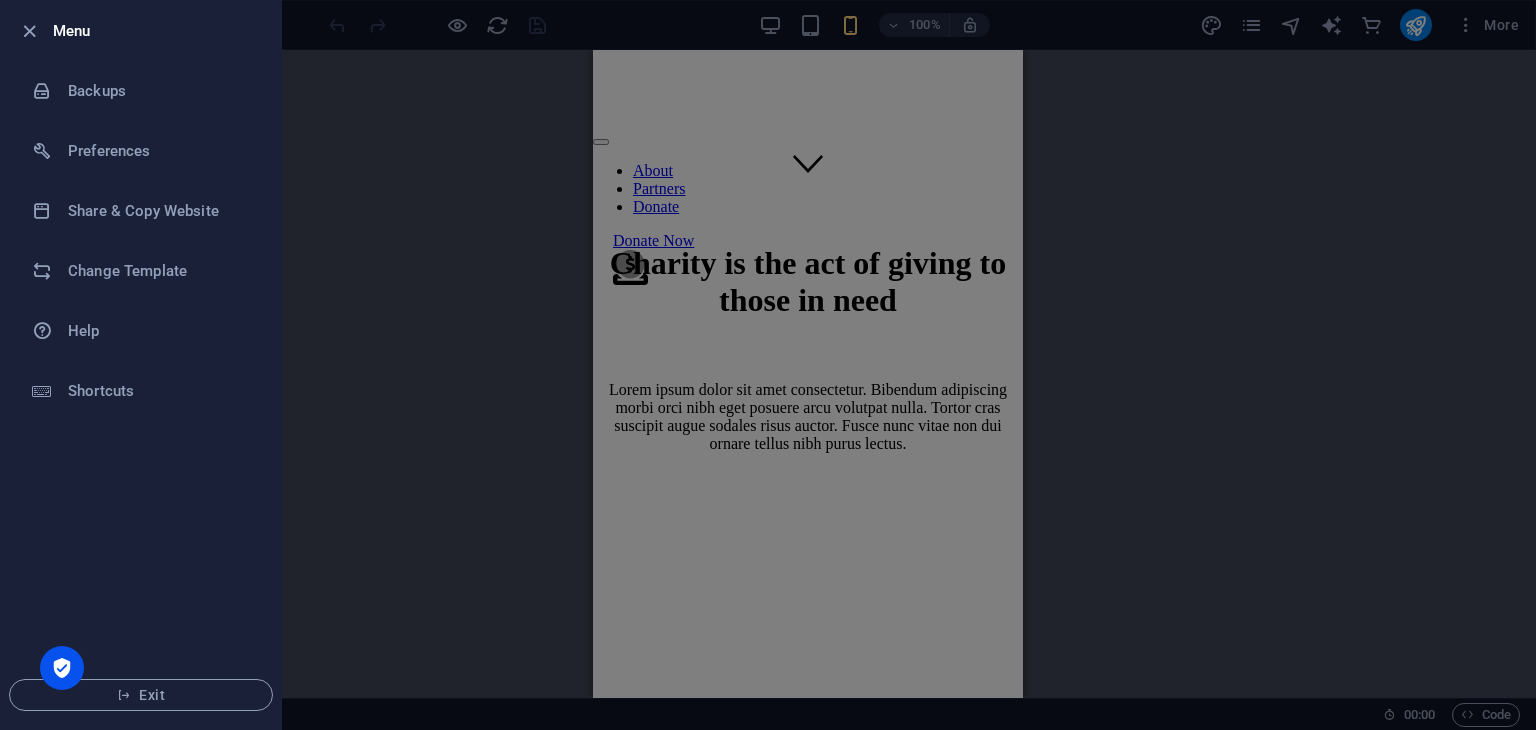 click at bounding box center (768, 365) 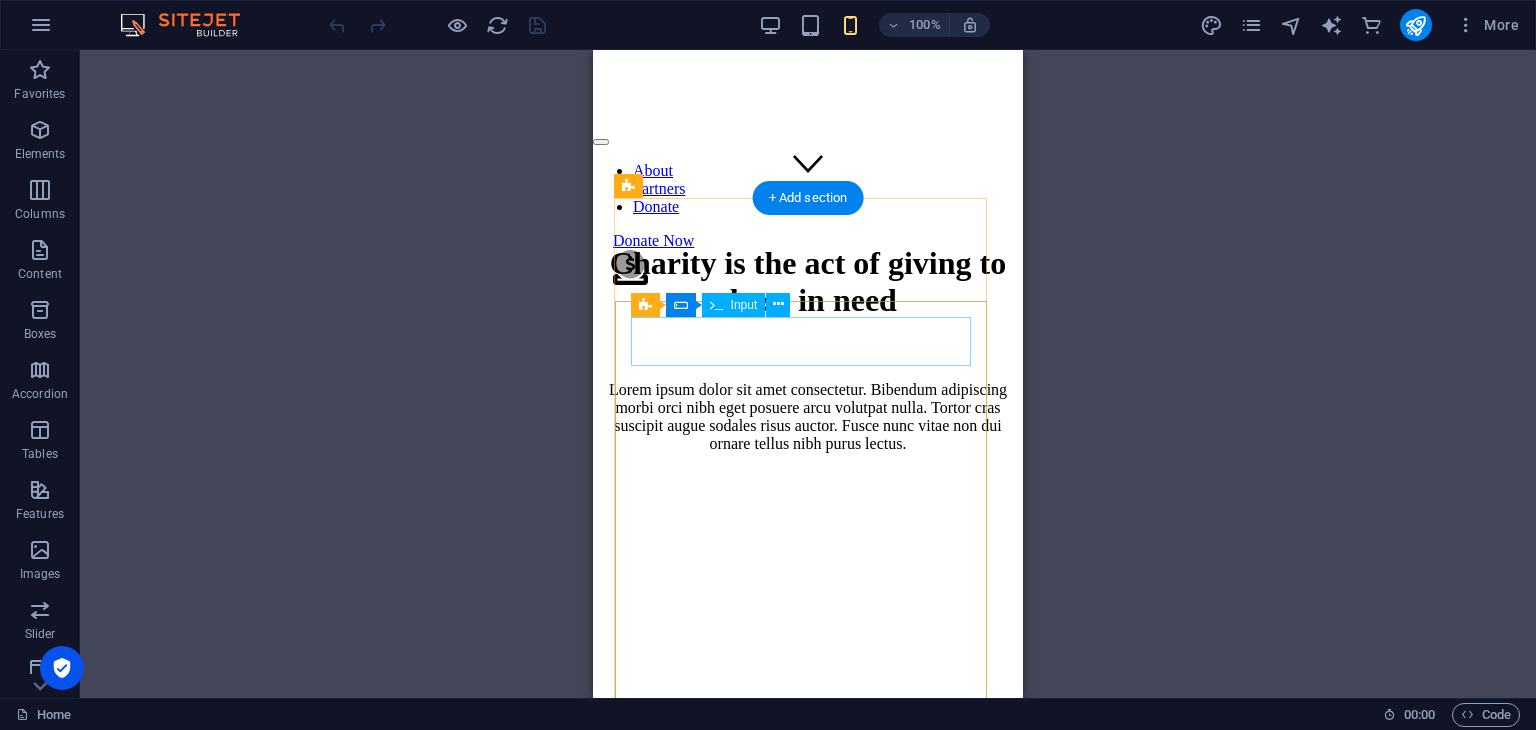 click at bounding box center [808, 949] 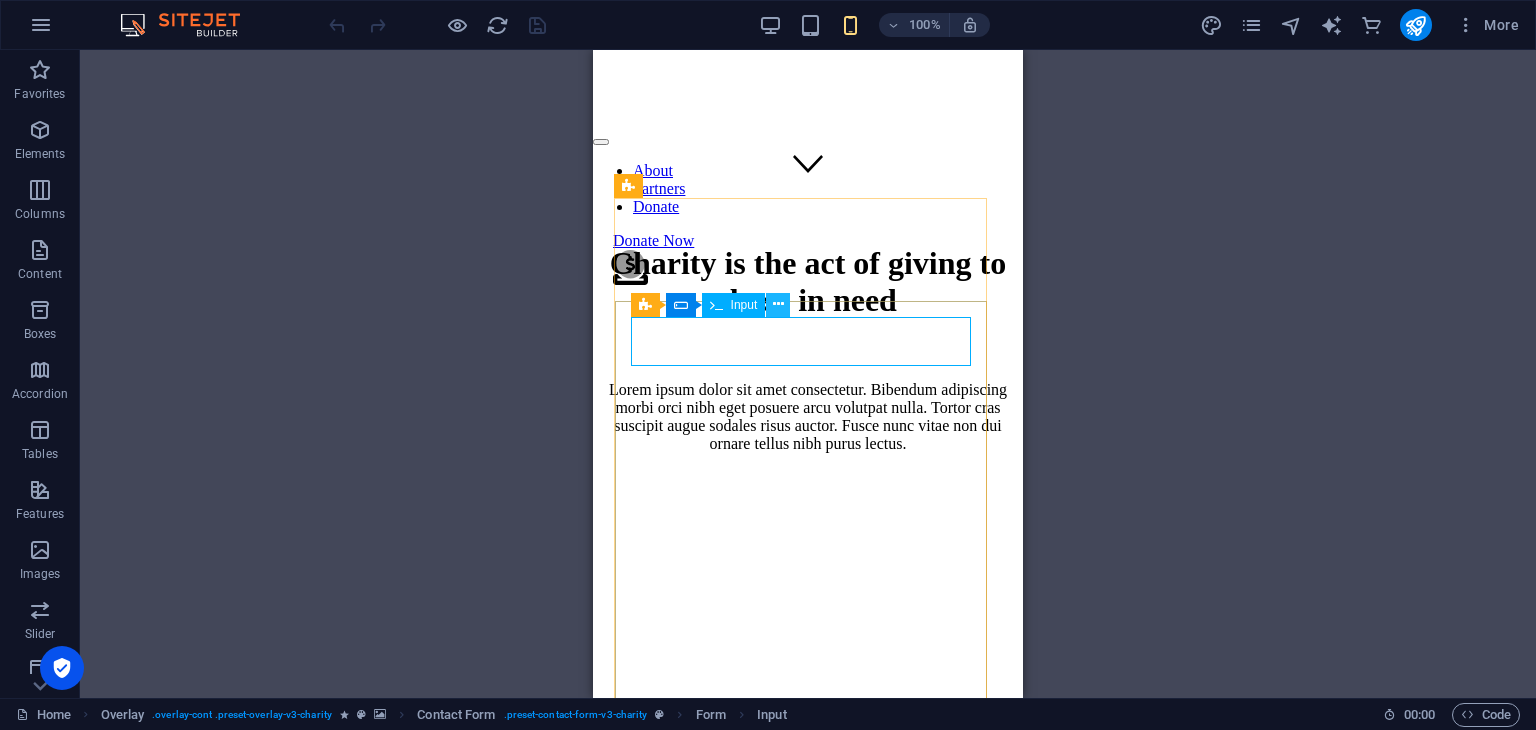 click at bounding box center [778, 304] 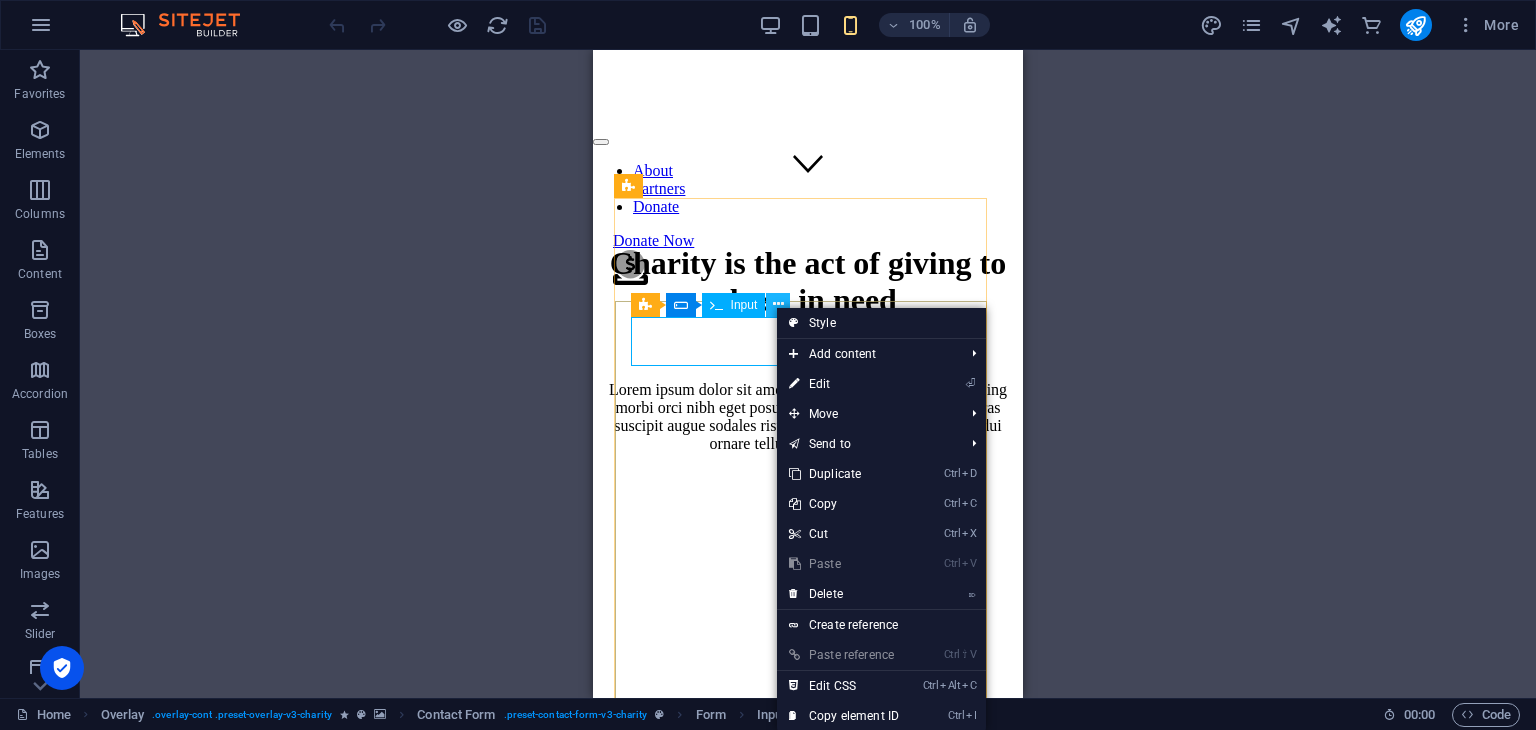 click at bounding box center [778, 304] 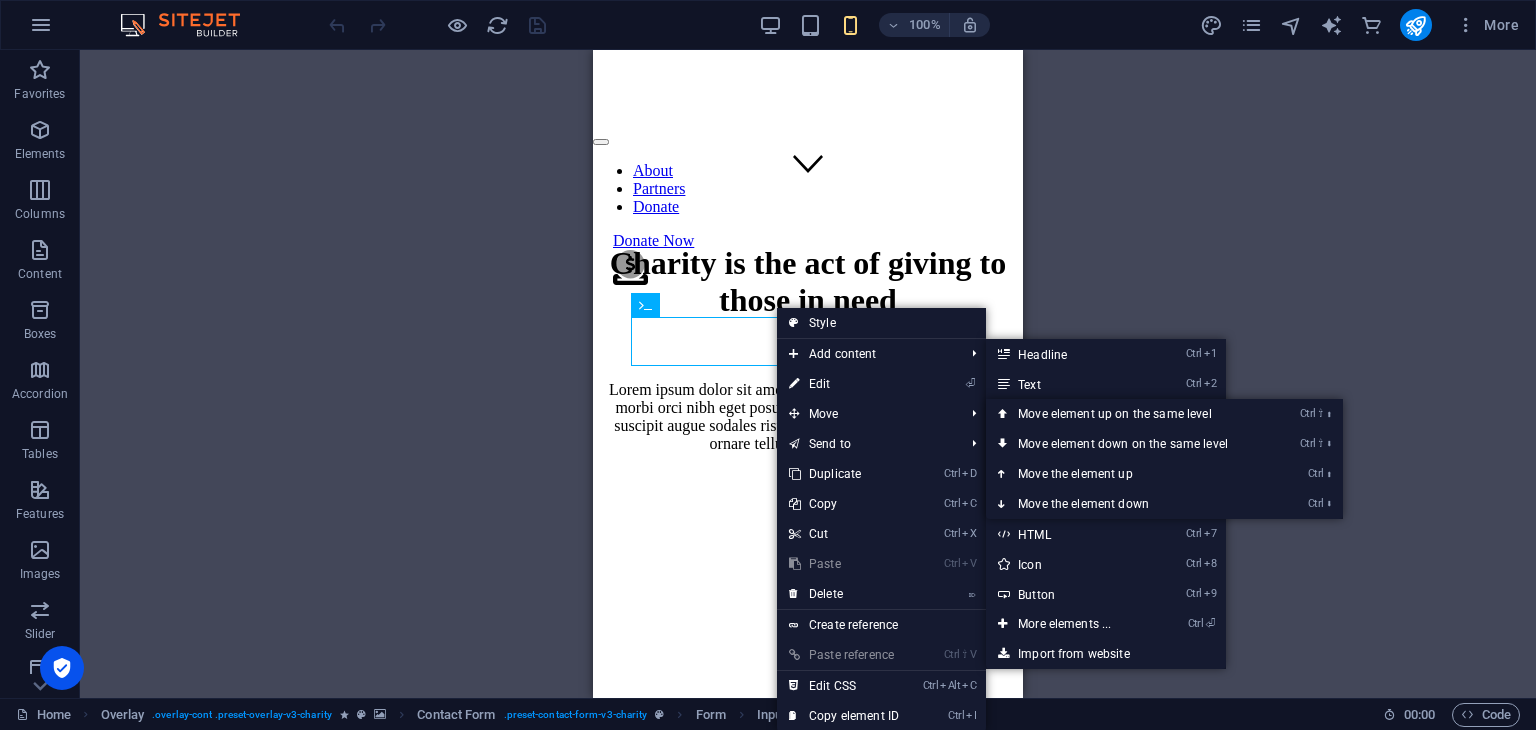 click on "H1   Banner   Banner   Container   Spacer   Contact Form   Form   Overlay   Contact Form   Contact Form   Form   Input   H2   Text   Email   Textarea   Checkbox   Container   Text   Unequal Columns   Container   Spacer   H2   Icon   Menu Bar   Text   Spacer   Container   Image   Container   Button" at bounding box center [808, 374] 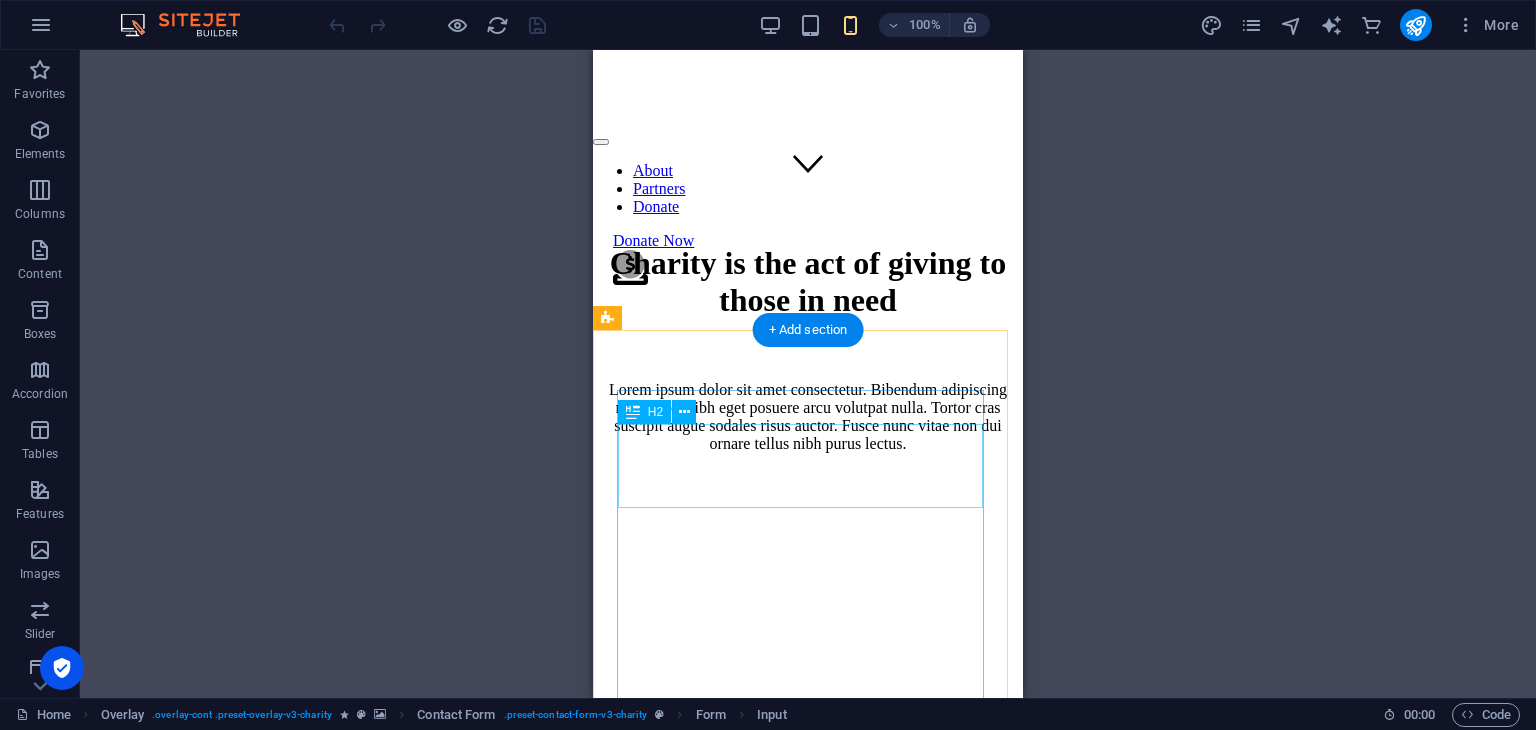 scroll, scrollTop: 1000, scrollLeft: 0, axis: vertical 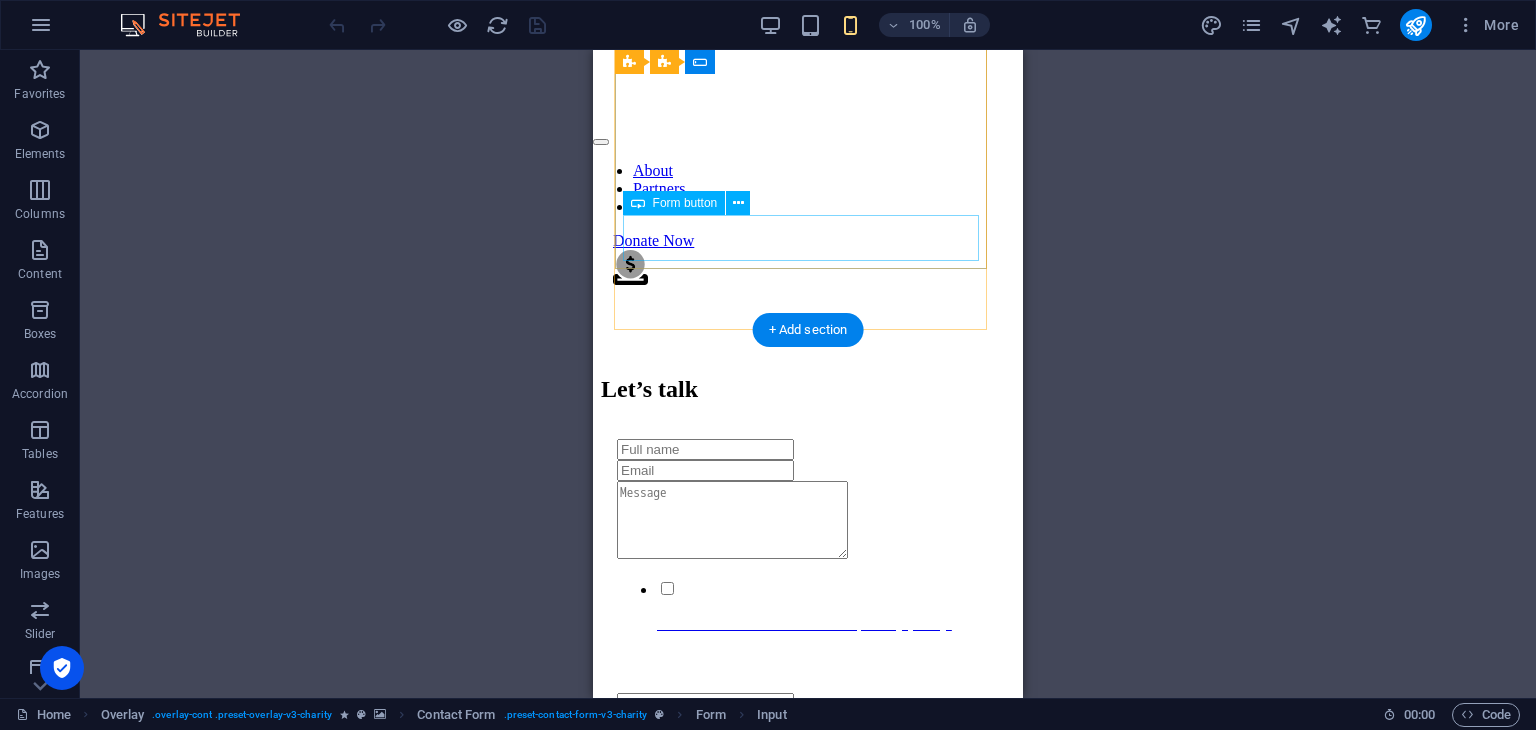 click on "Submit" at bounding box center (808, 751) 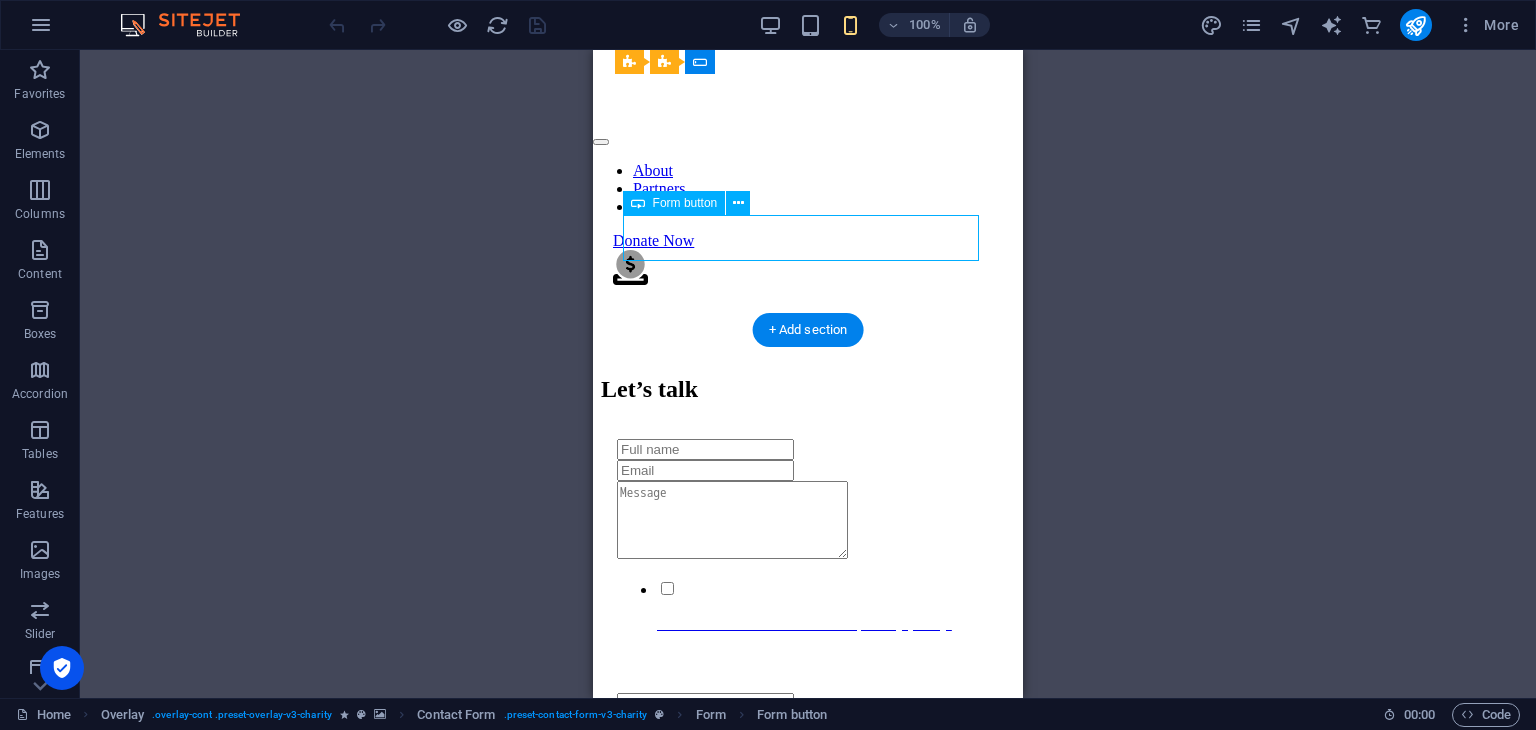 click on "Submit" at bounding box center (808, 751) 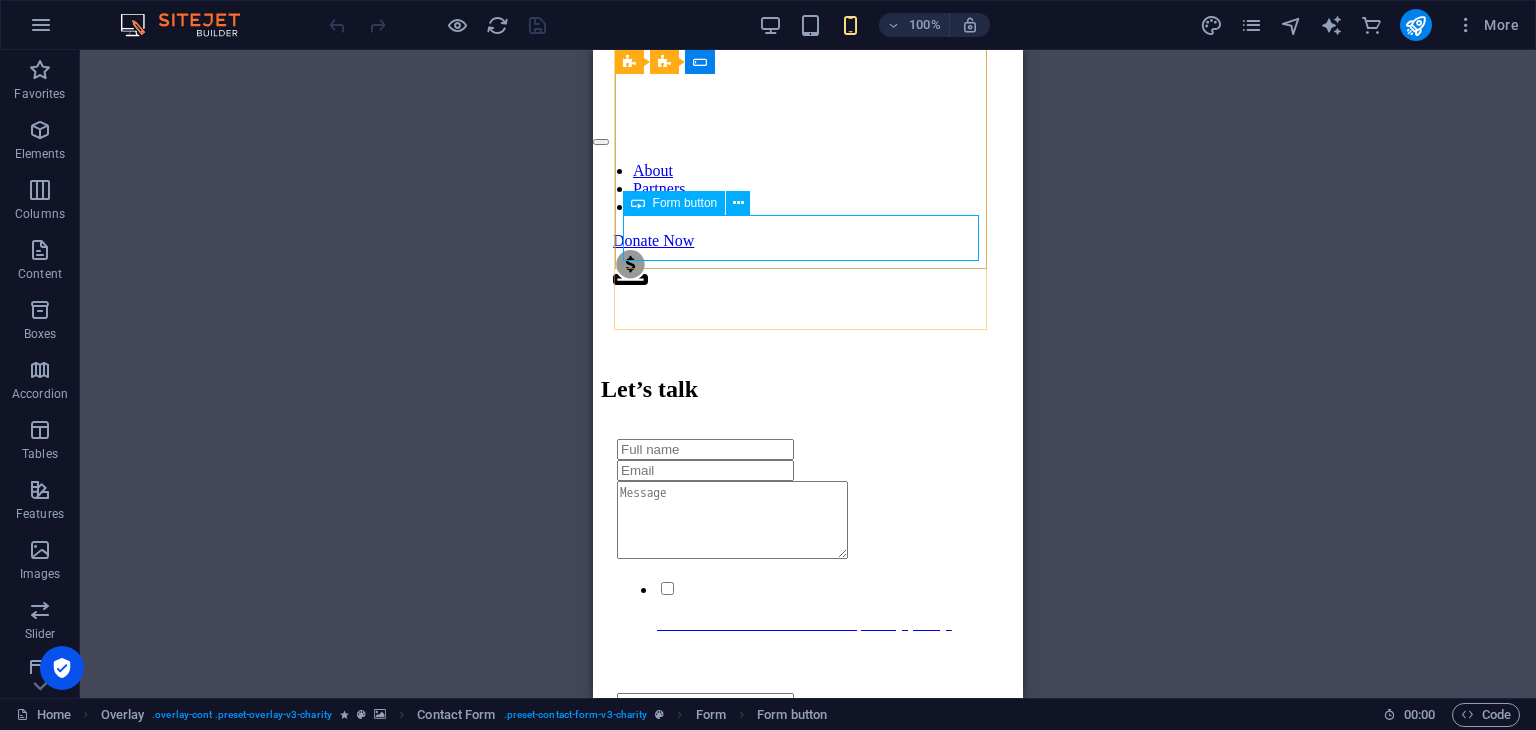 click on "Form button" at bounding box center (685, 203) 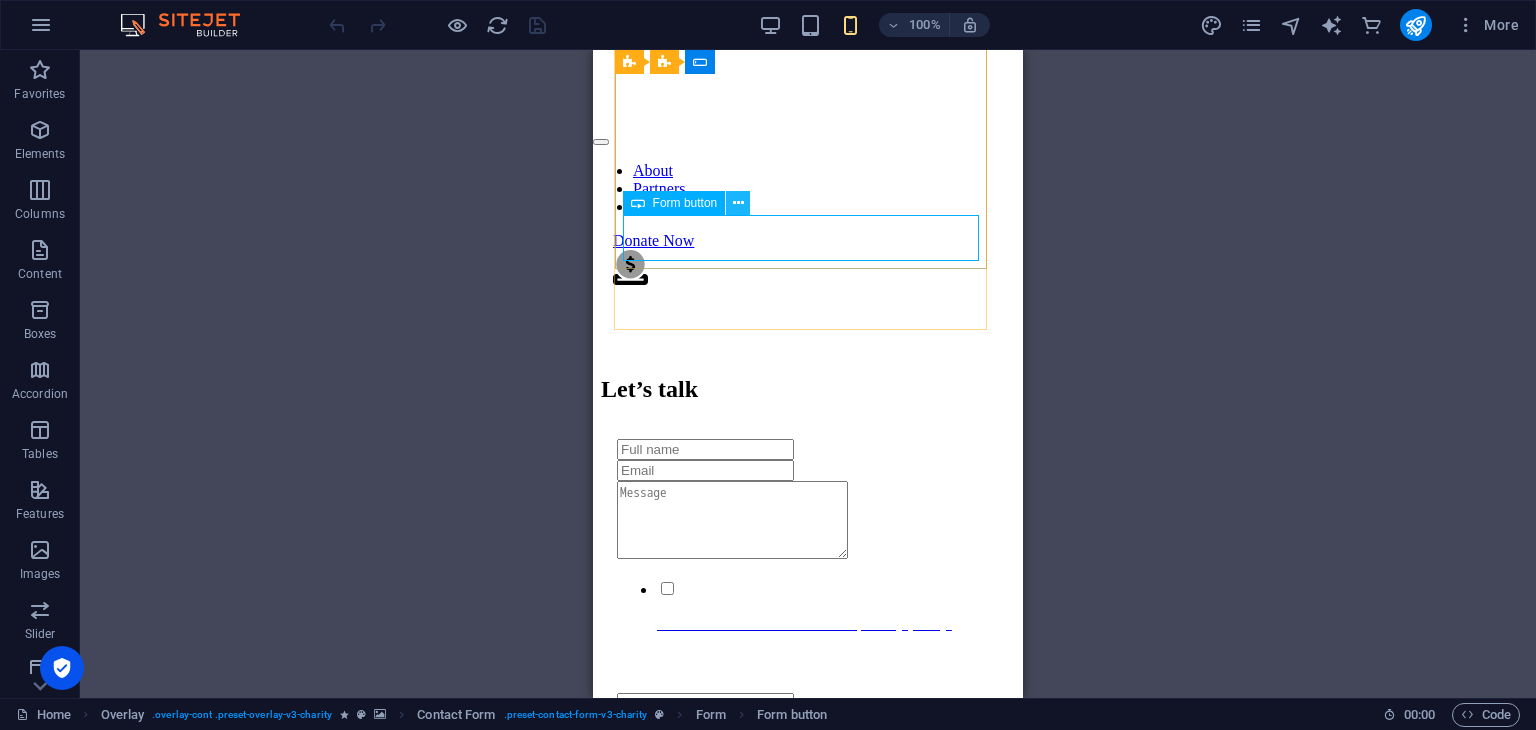 click at bounding box center (738, 203) 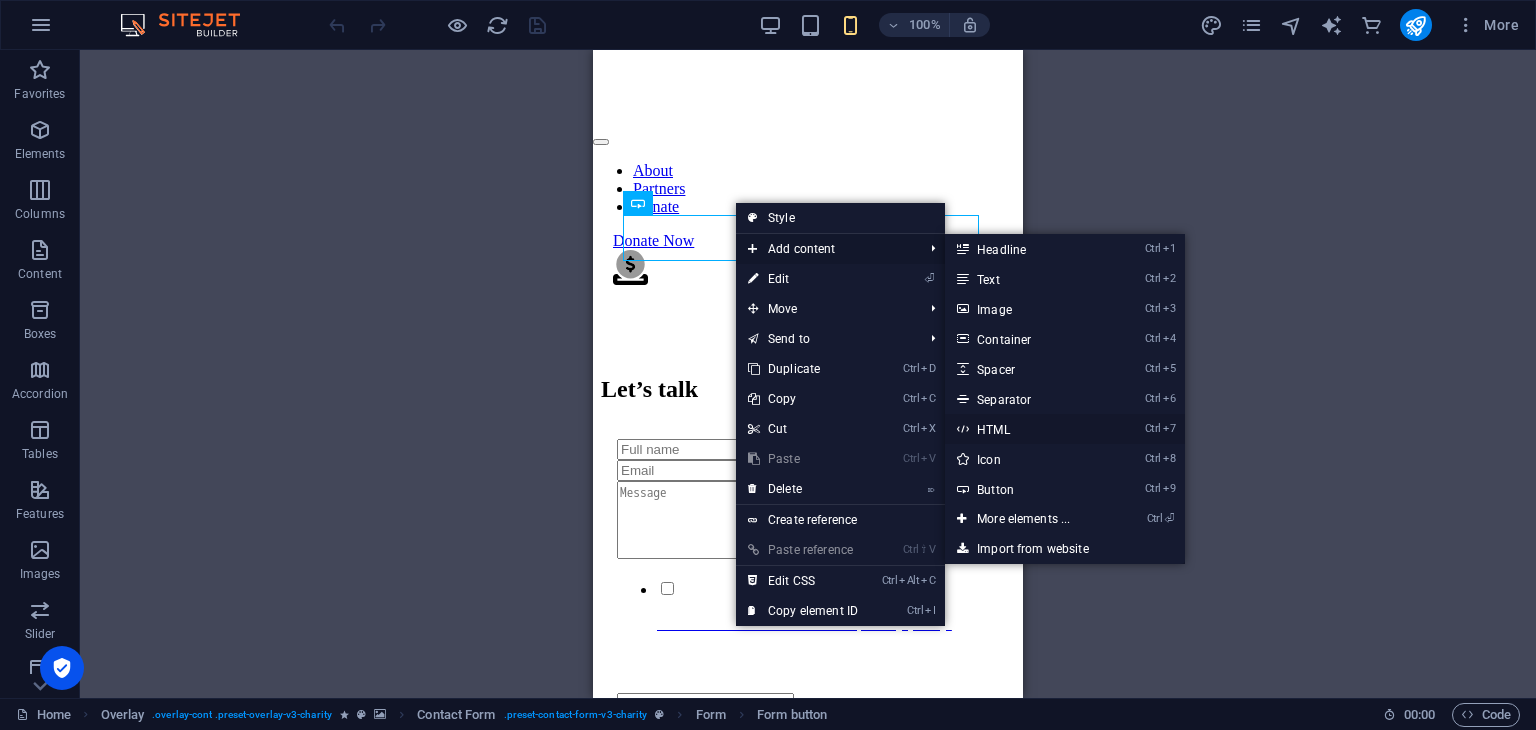click on "Ctrl 7  HTML" at bounding box center [1027, 429] 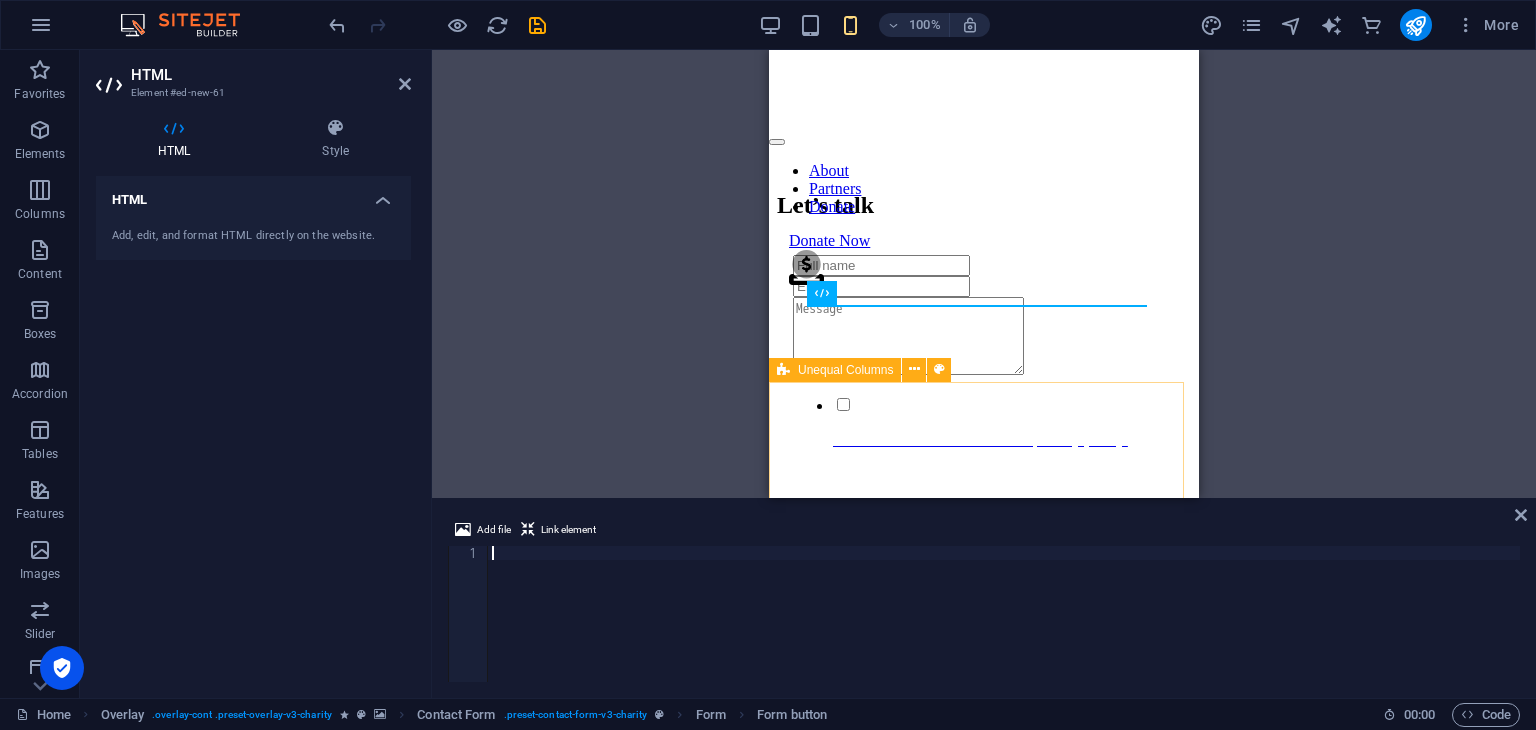 scroll, scrollTop: 764, scrollLeft: 0, axis: vertical 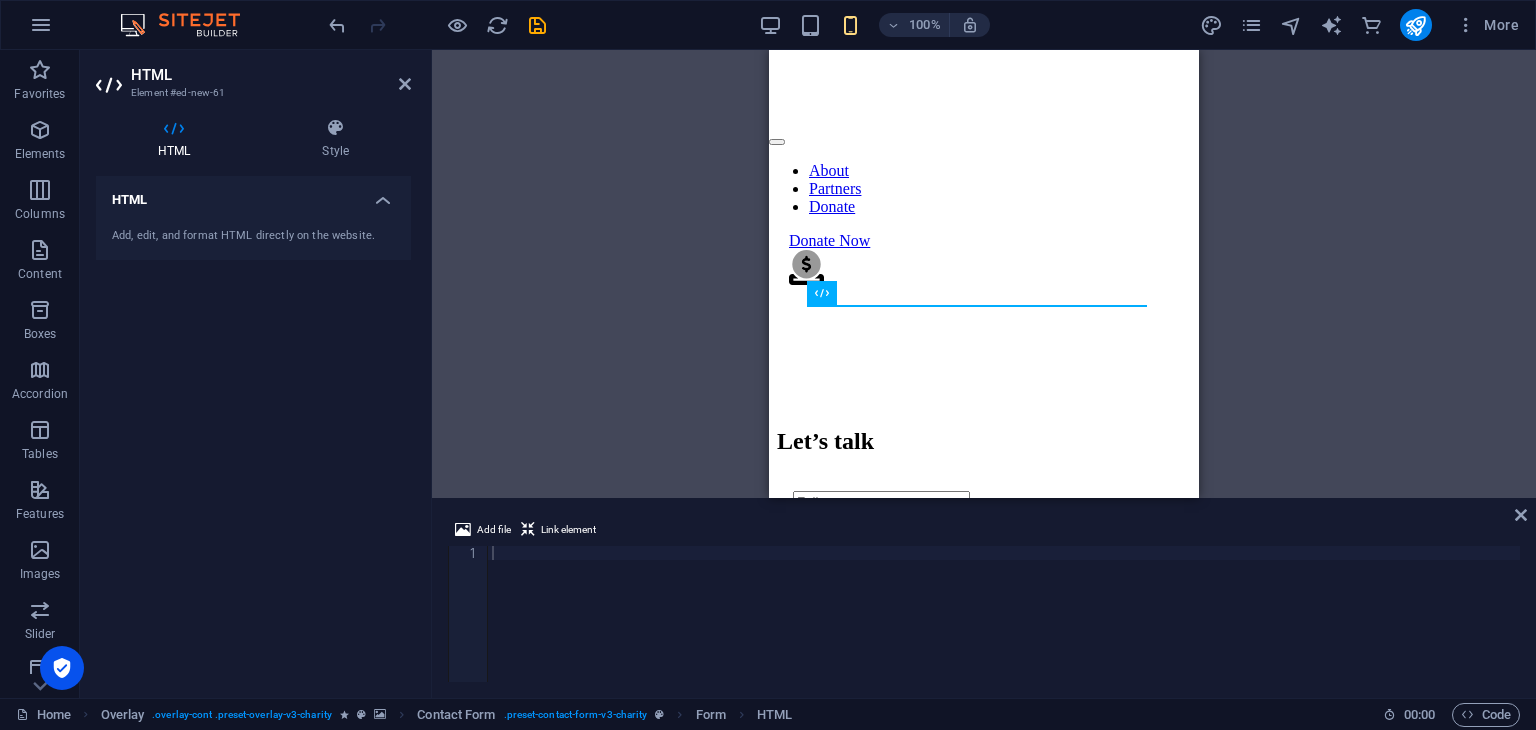 click on "H1   Banner   Banner   Container   Spacer   Contact Form   Overlay   Form   Overlay   Contact Form   Contact Form   Input   H2   Text   Email   Textarea   Checkbox   Container   Text   Unequal Columns   Container   Spacer   H2   Icon   Menu Bar   Text   Spacer   Container   Image   Container   Button   Container   Spacer   Form button   Captcha   HTML" at bounding box center [984, 274] 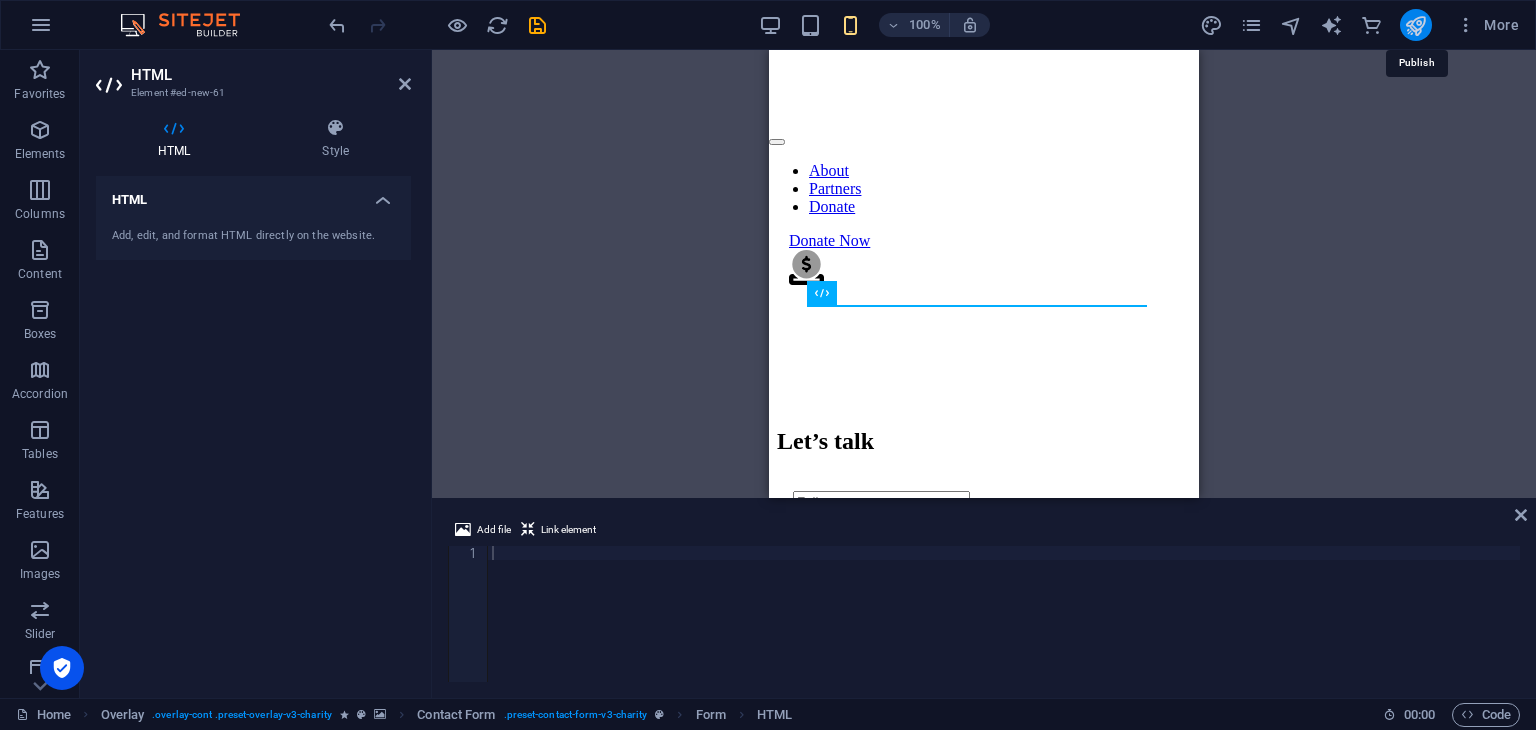 click at bounding box center (1415, 25) 